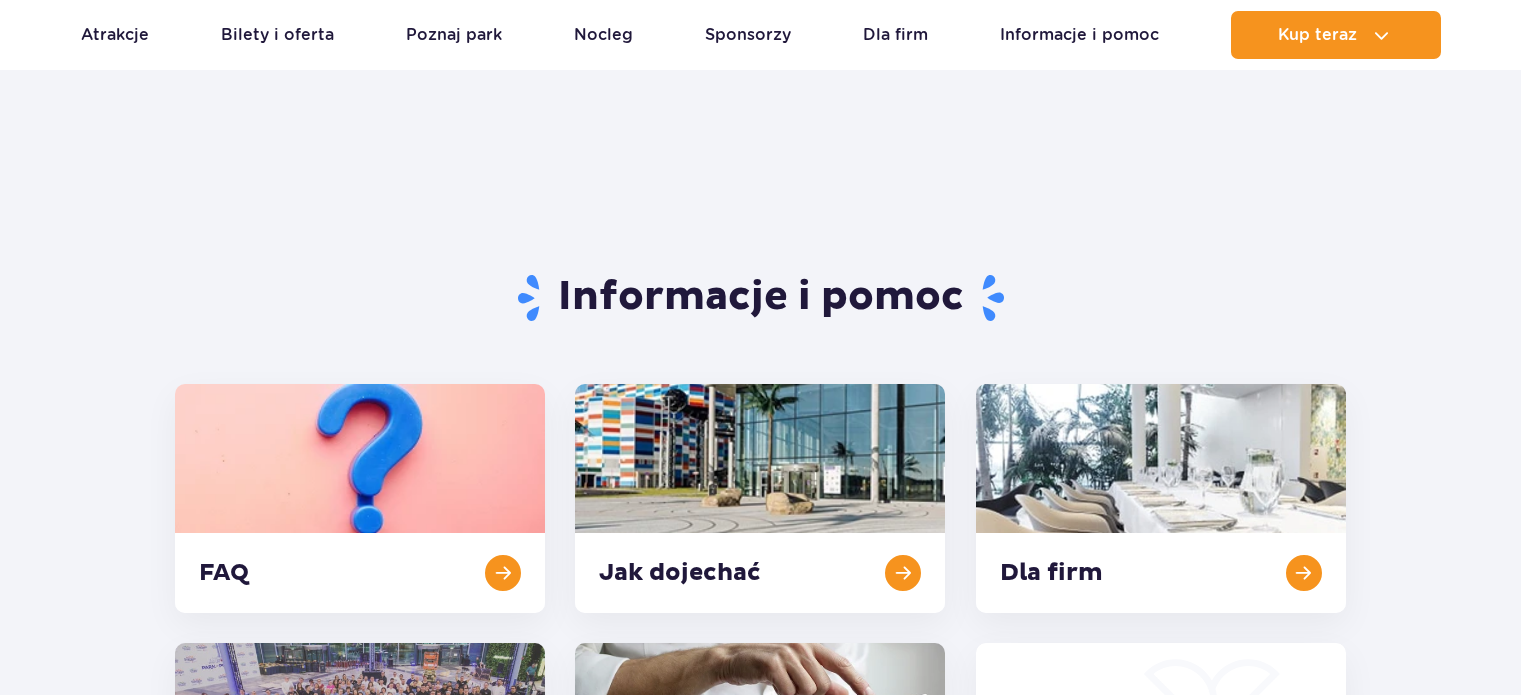 scroll, scrollTop: 400, scrollLeft: 0, axis: vertical 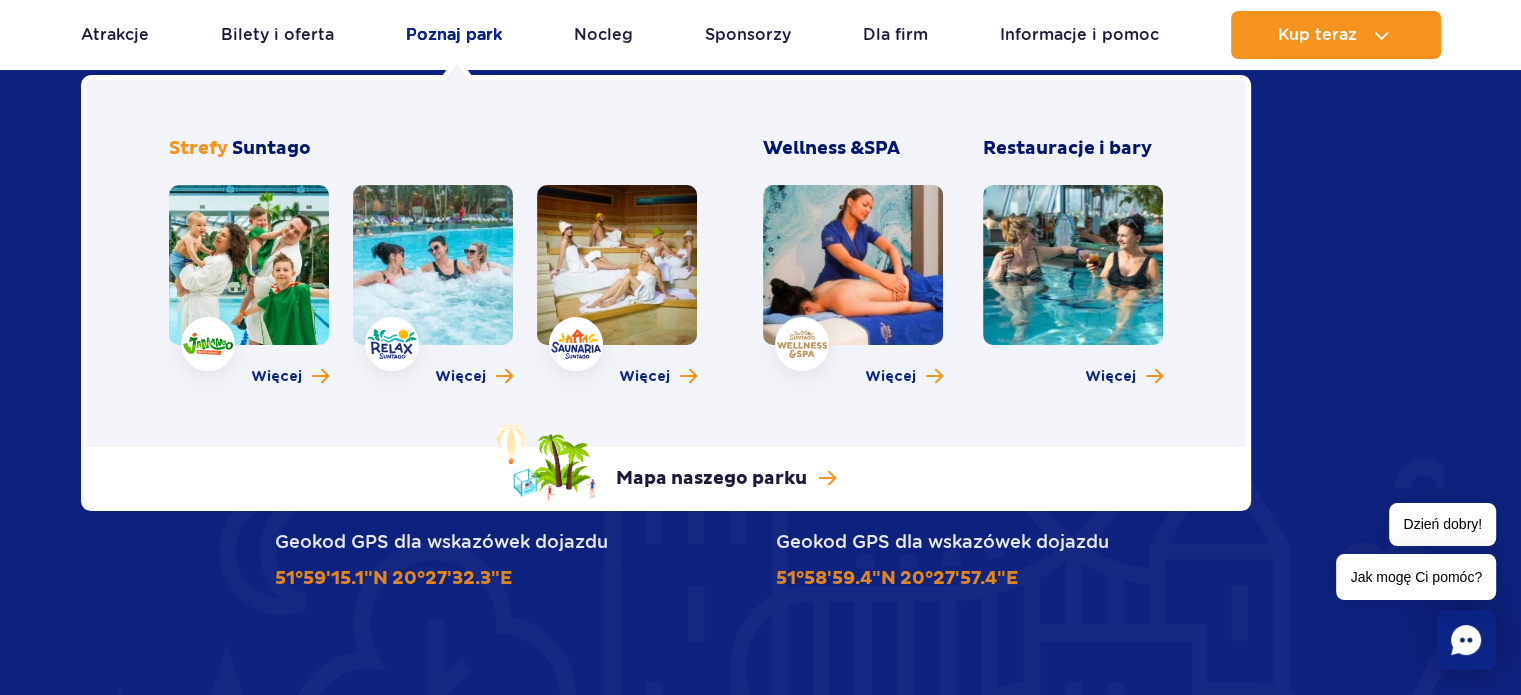 click on "Poznaj park" at bounding box center [454, 35] 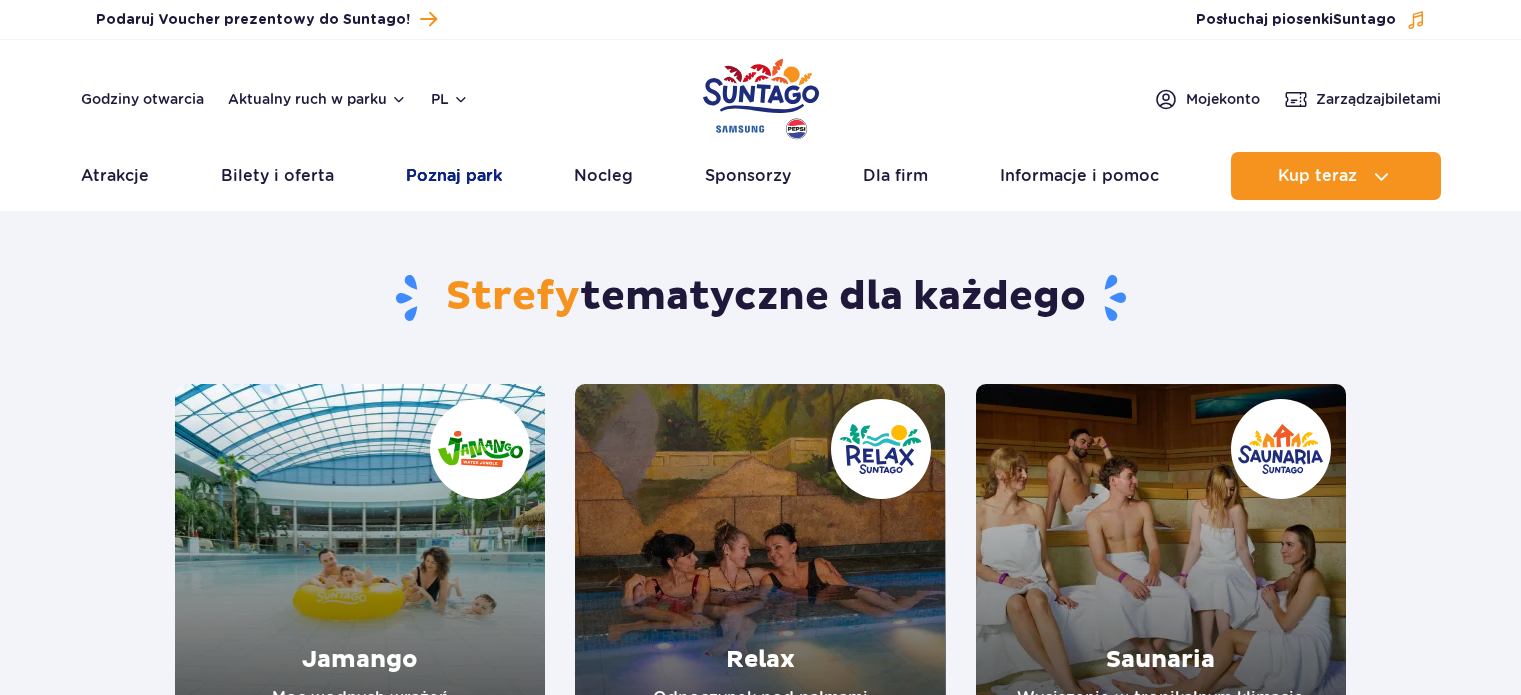 scroll, scrollTop: 0, scrollLeft: 0, axis: both 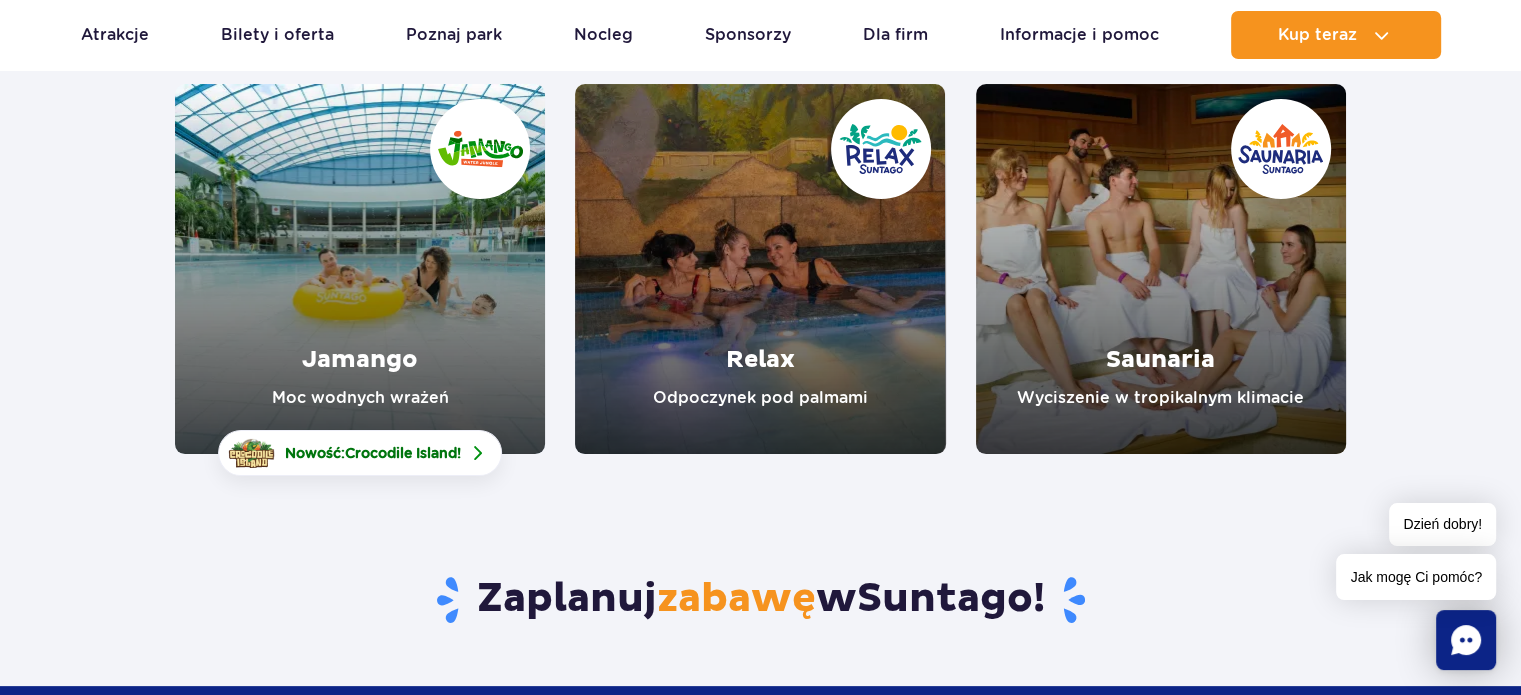 click at bounding box center (360, 269) 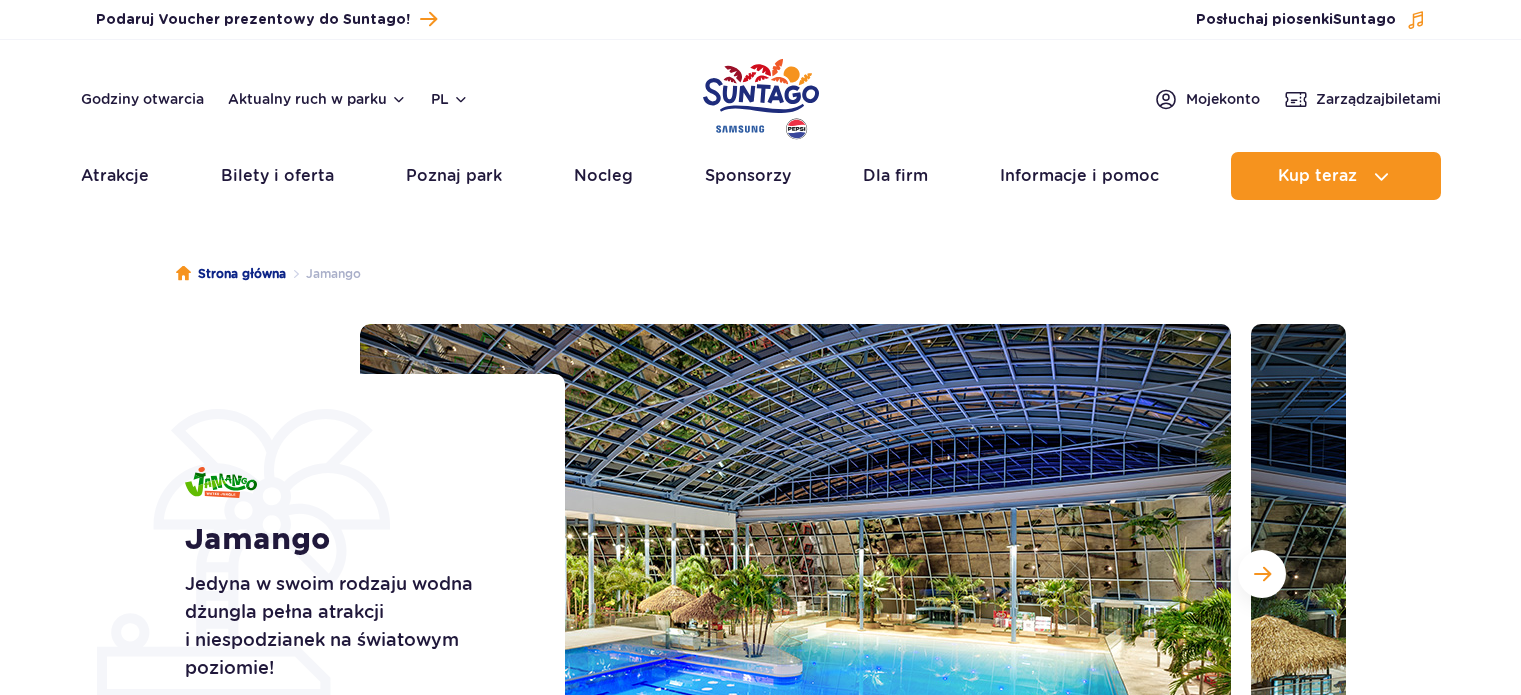 scroll, scrollTop: 0, scrollLeft: 0, axis: both 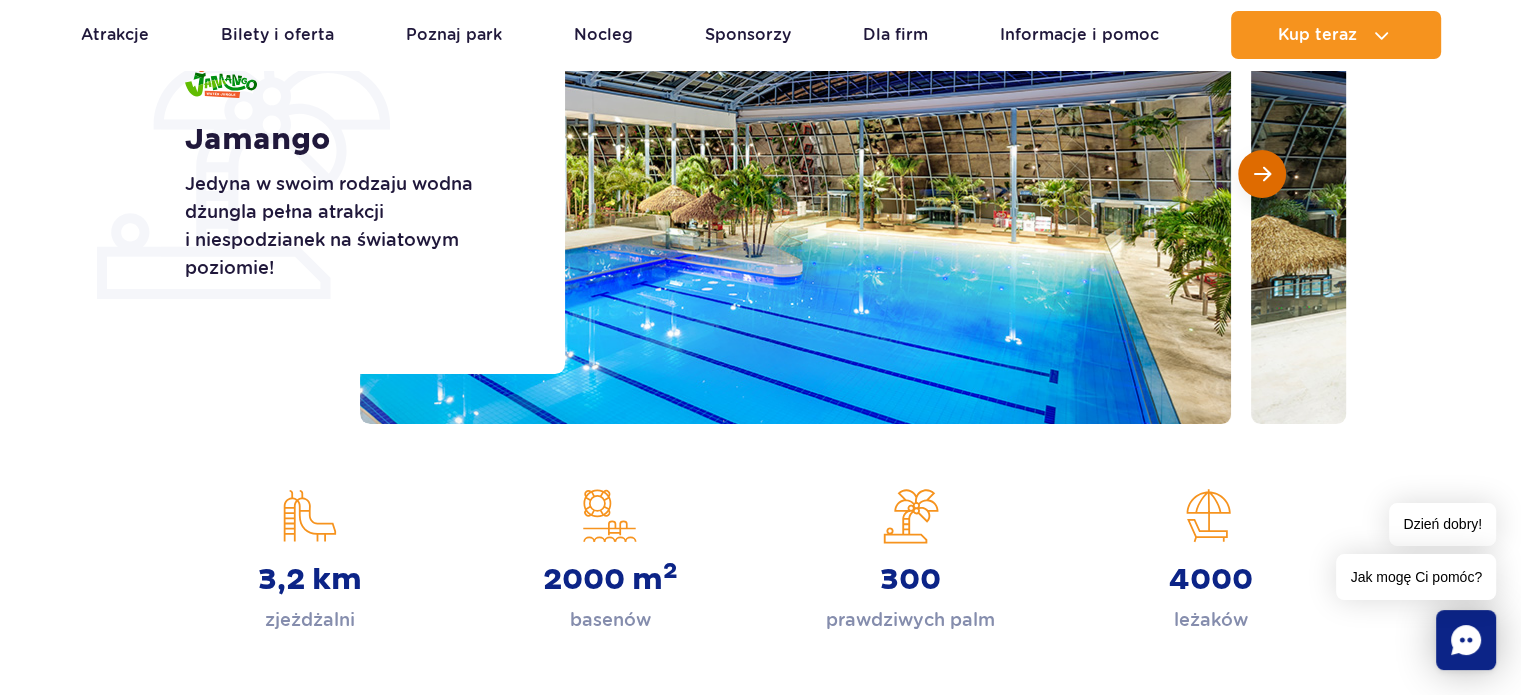 click at bounding box center [1262, 174] 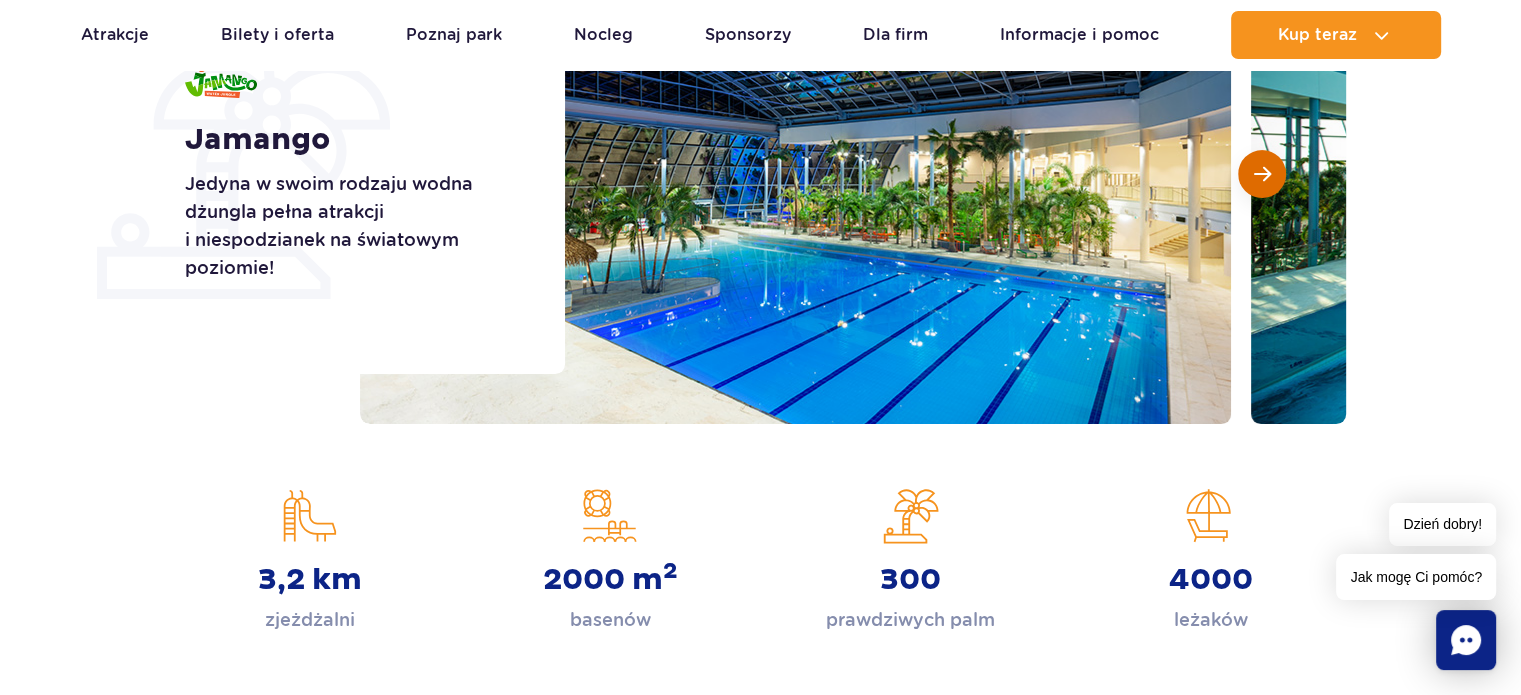 click at bounding box center (1262, 174) 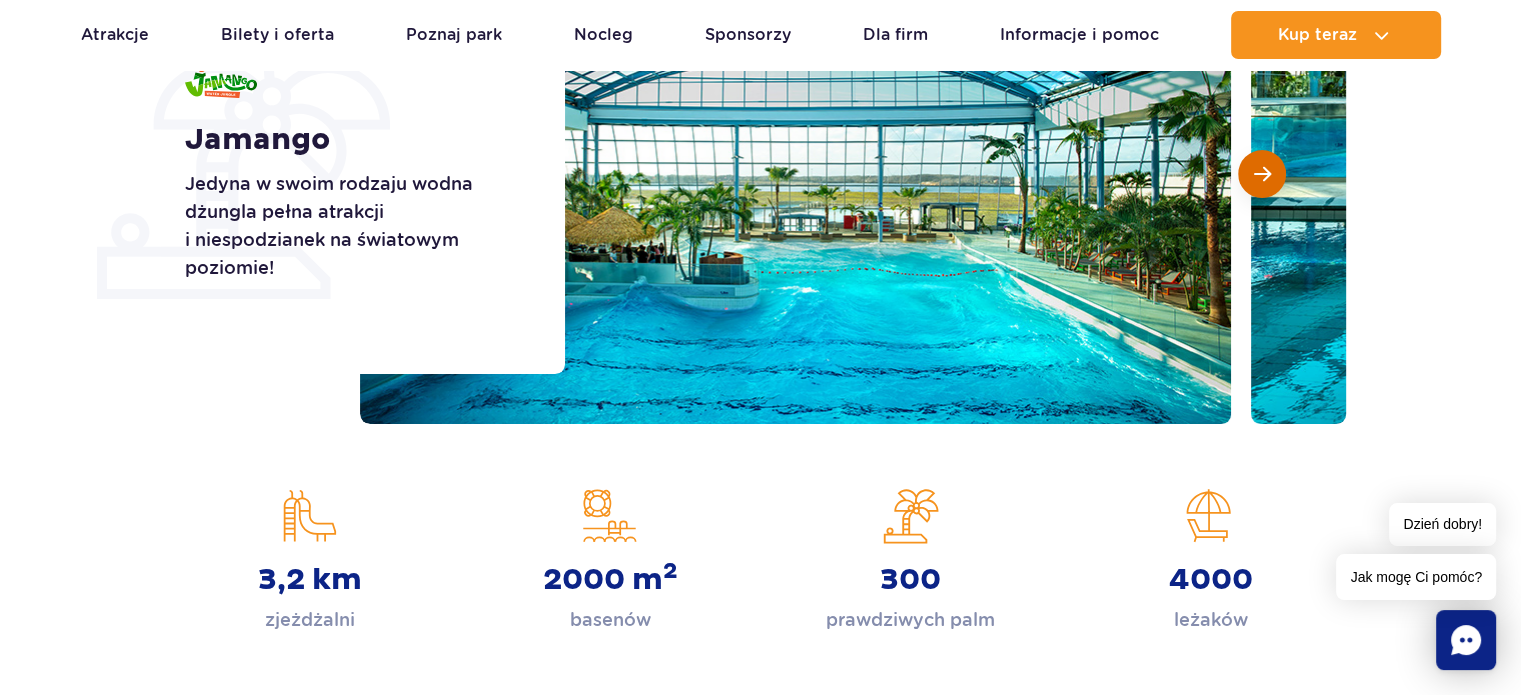 click at bounding box center (1262, 174) 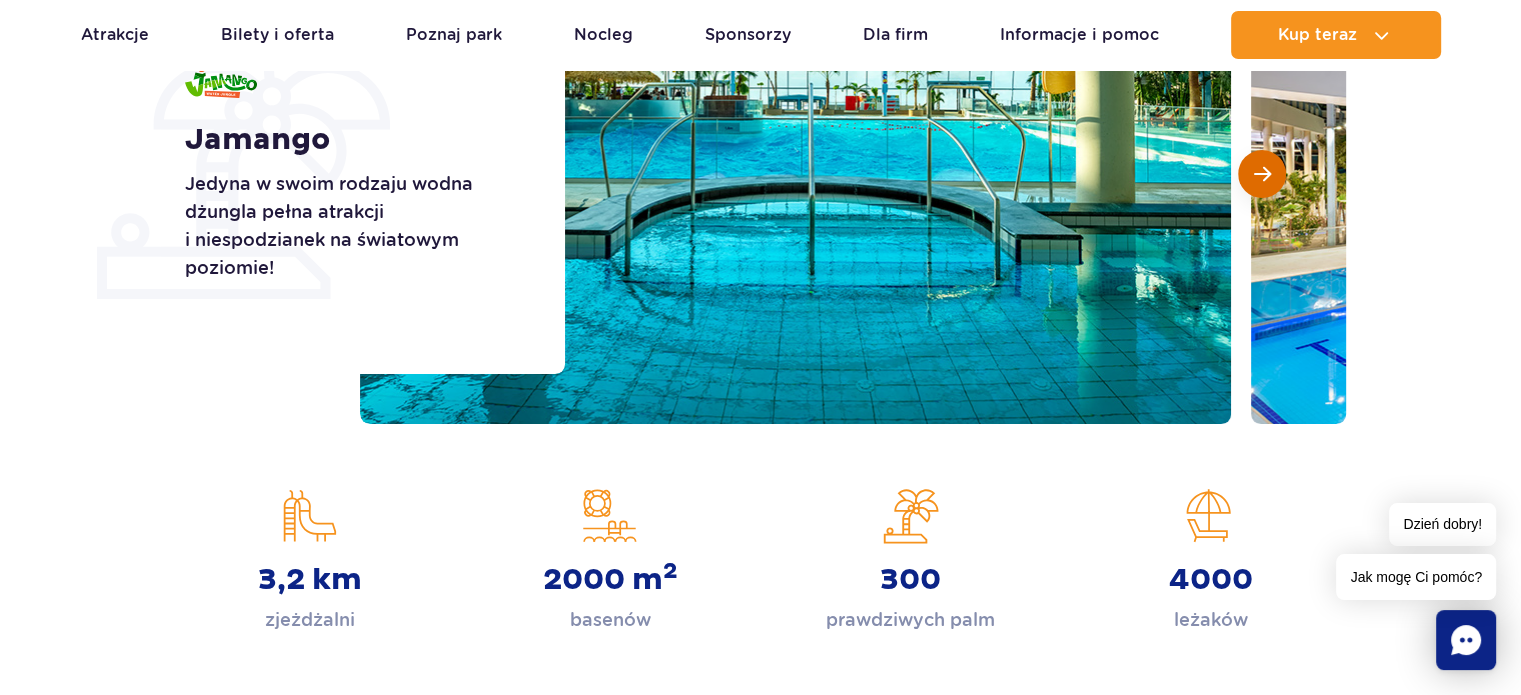 click at bounding box center [1262, 174] 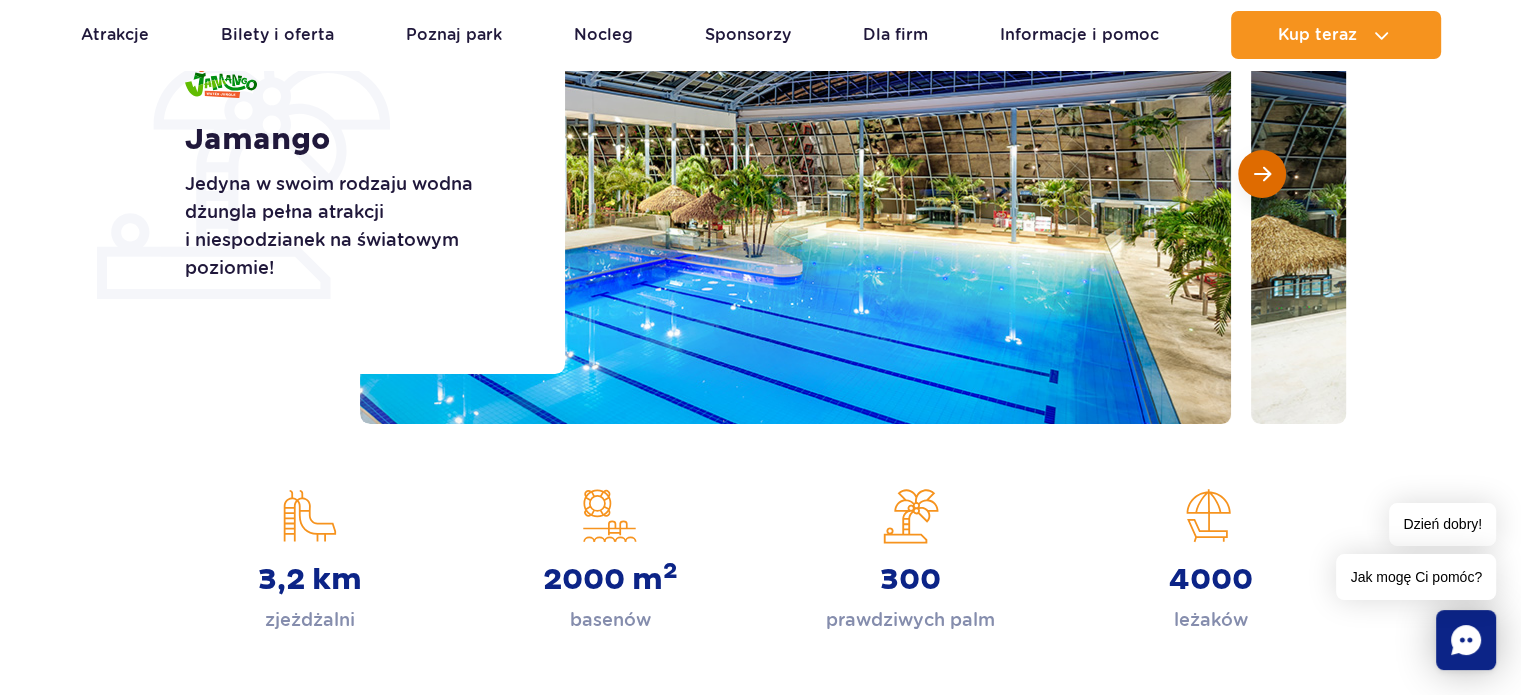 click at bounding box center (1262, 174) 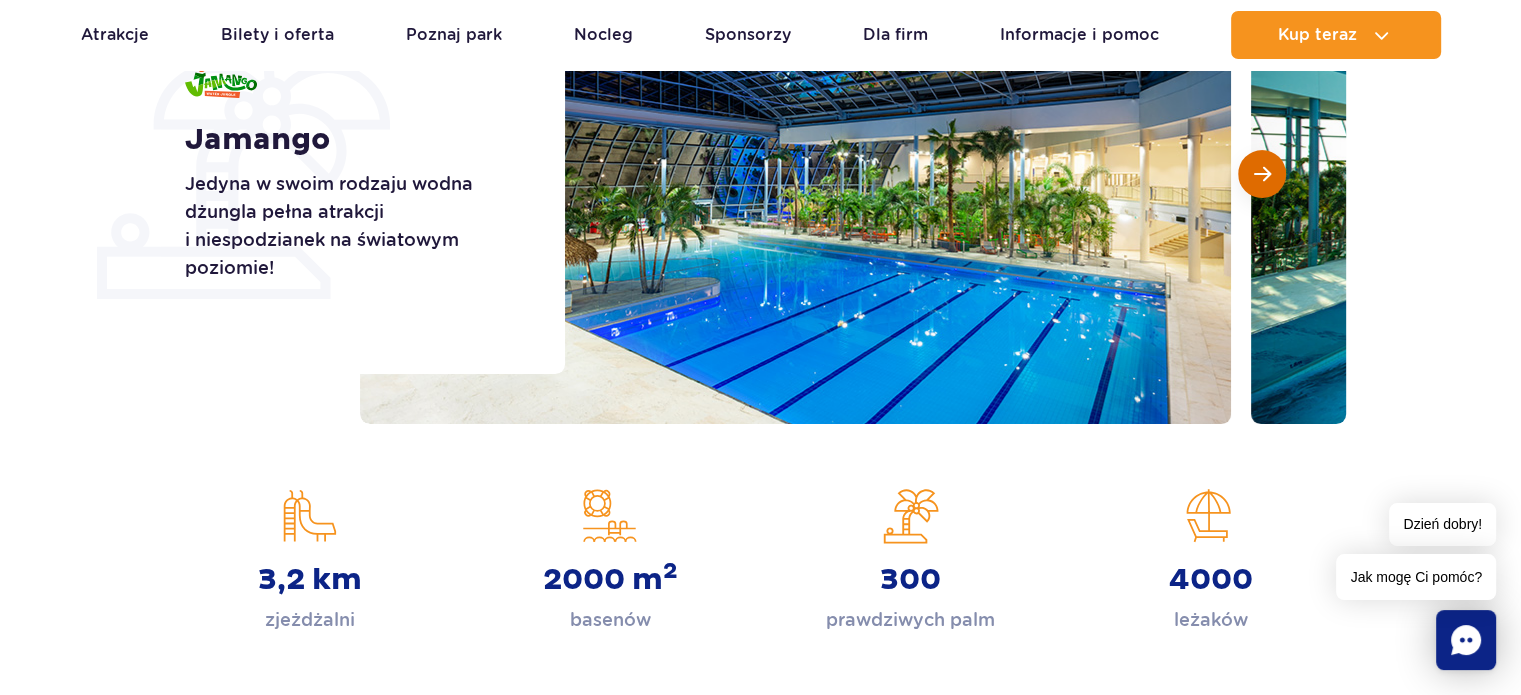 click at bounding box center (1262, 174) 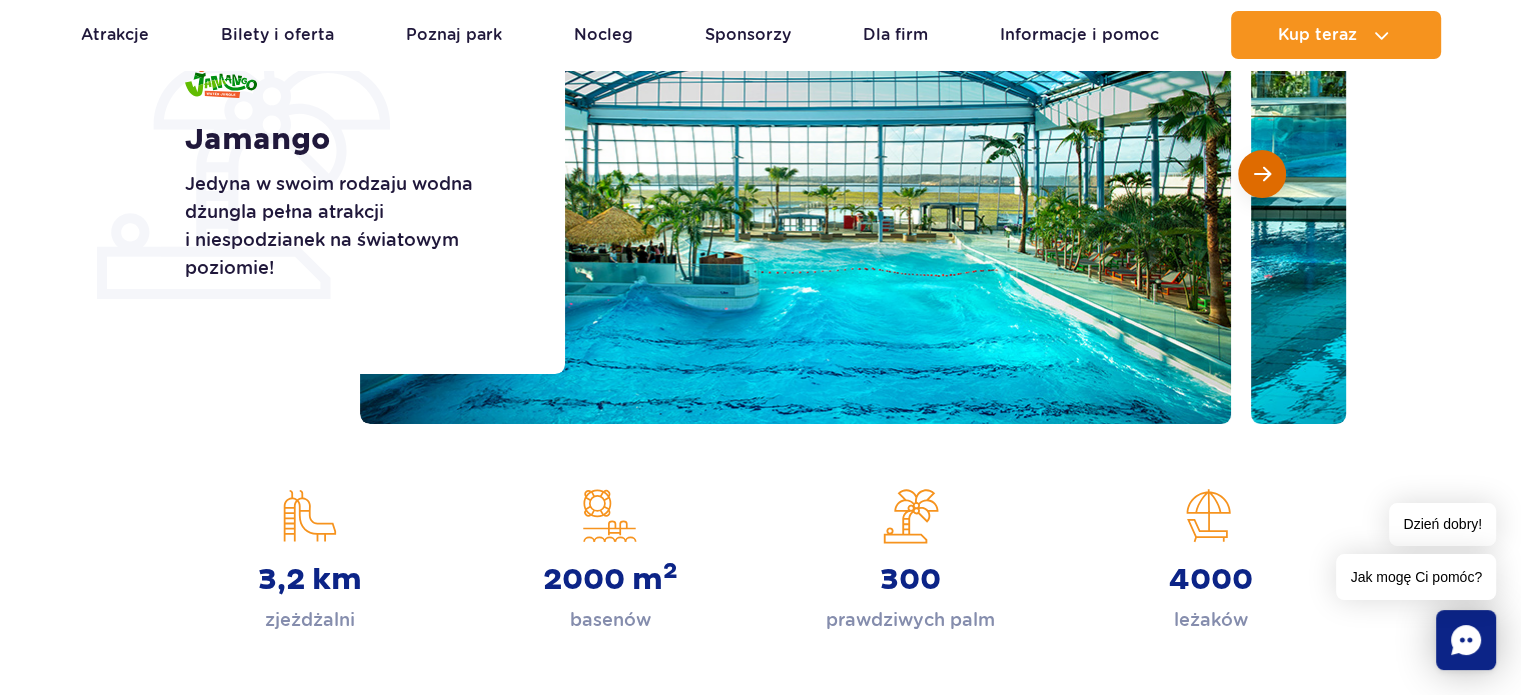 click at bounding box center [1262, 174] 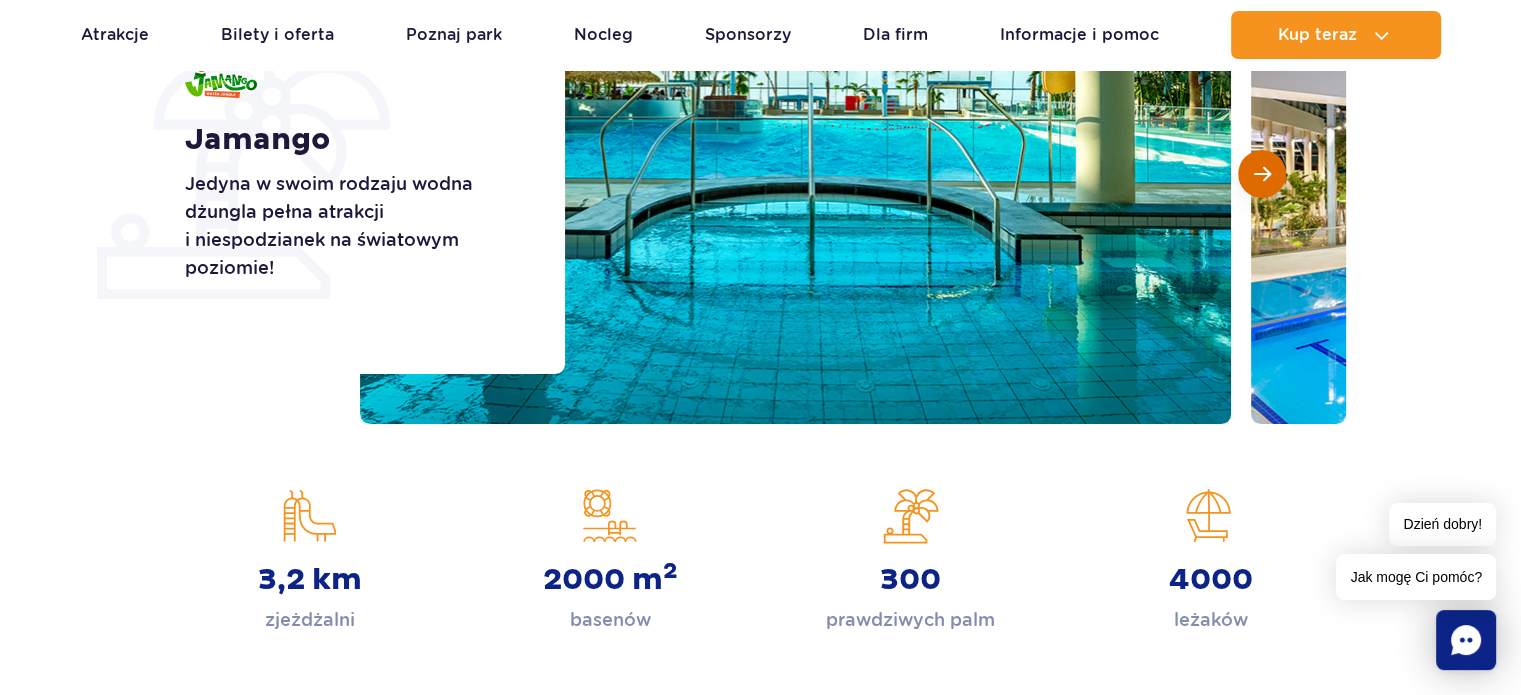 click at bounding box center (1262, 174) 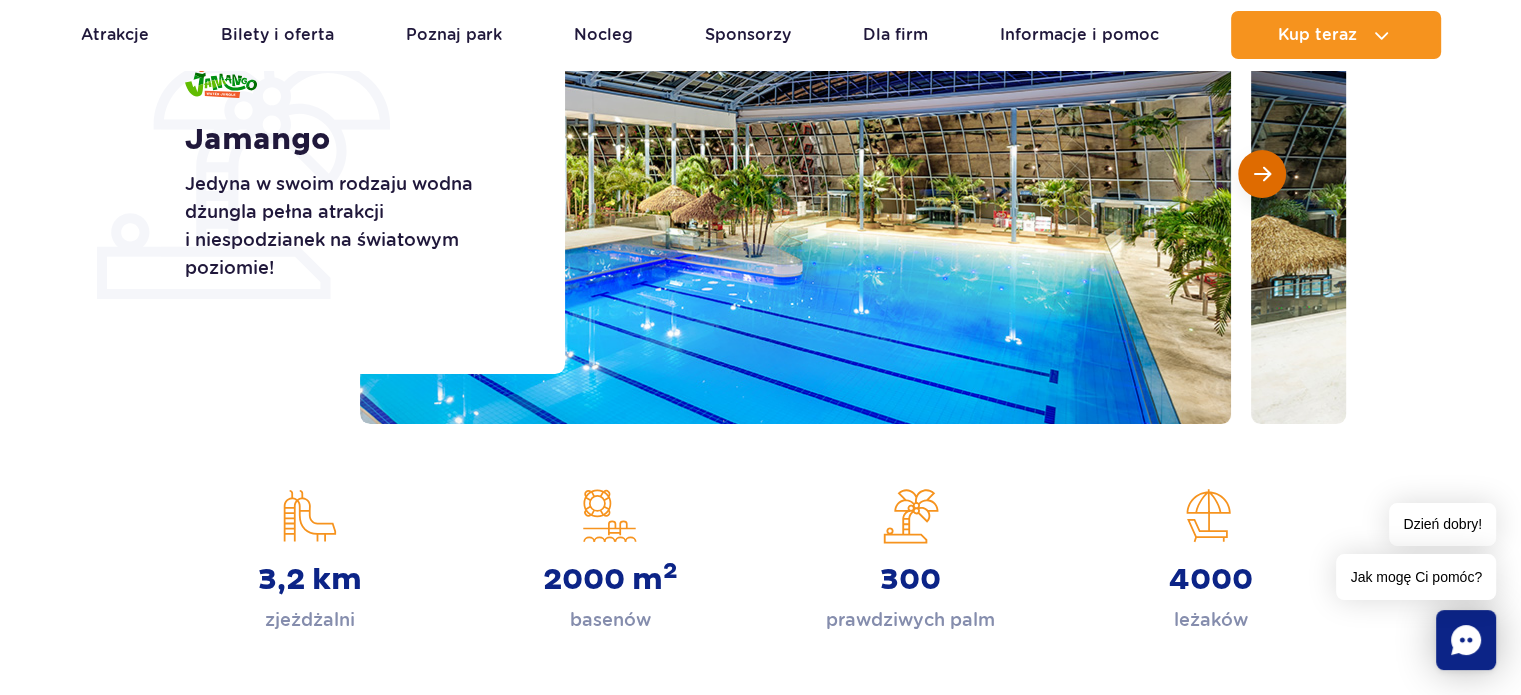 click at bounding box center [1262, 174] 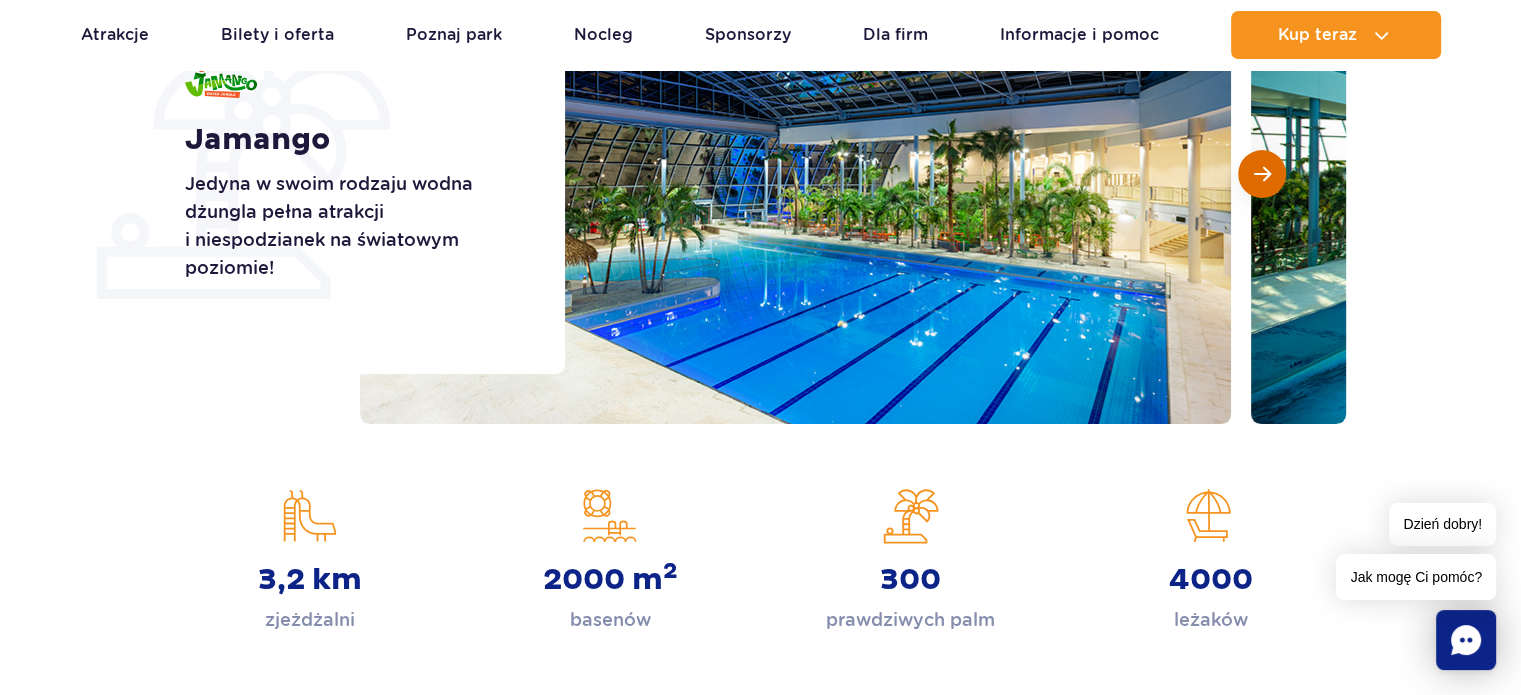 click at bounding box center (1262, 174) 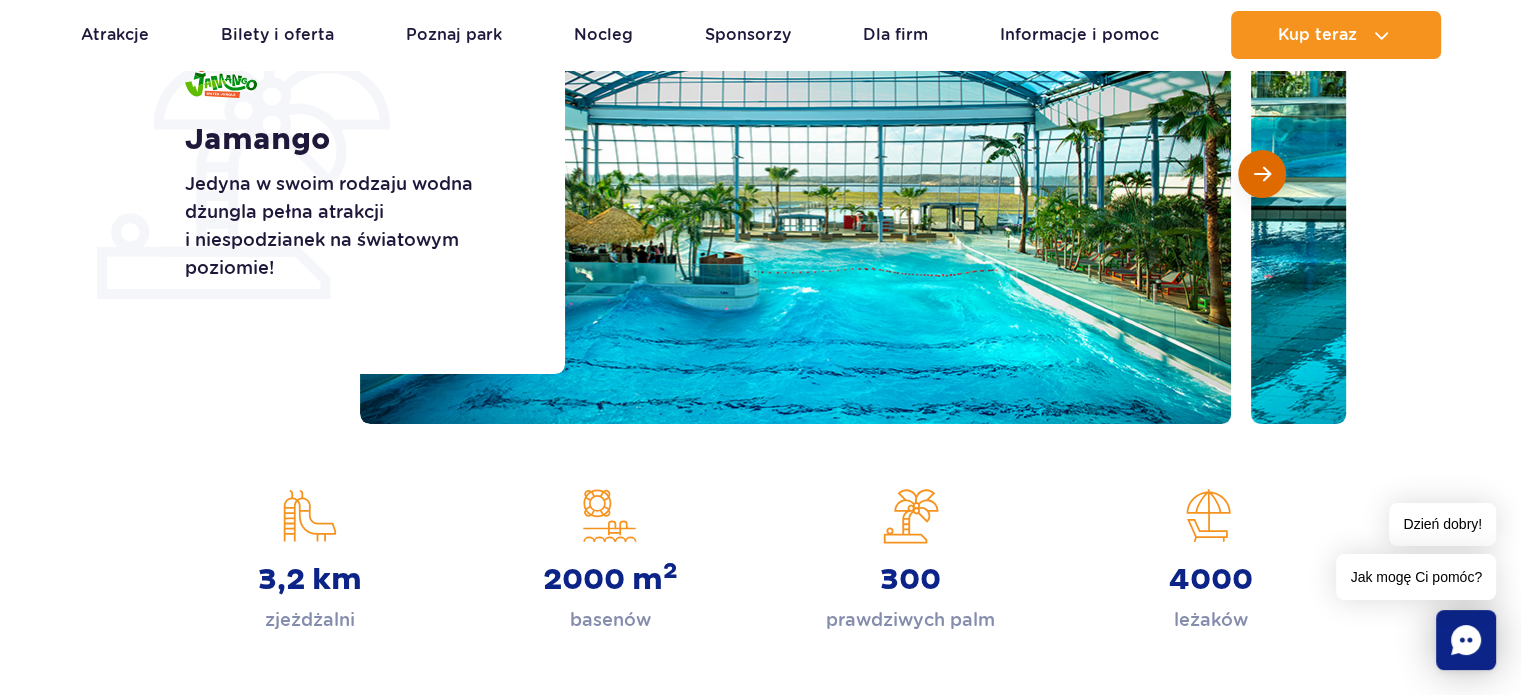 click at bounding box center (1262, 174) 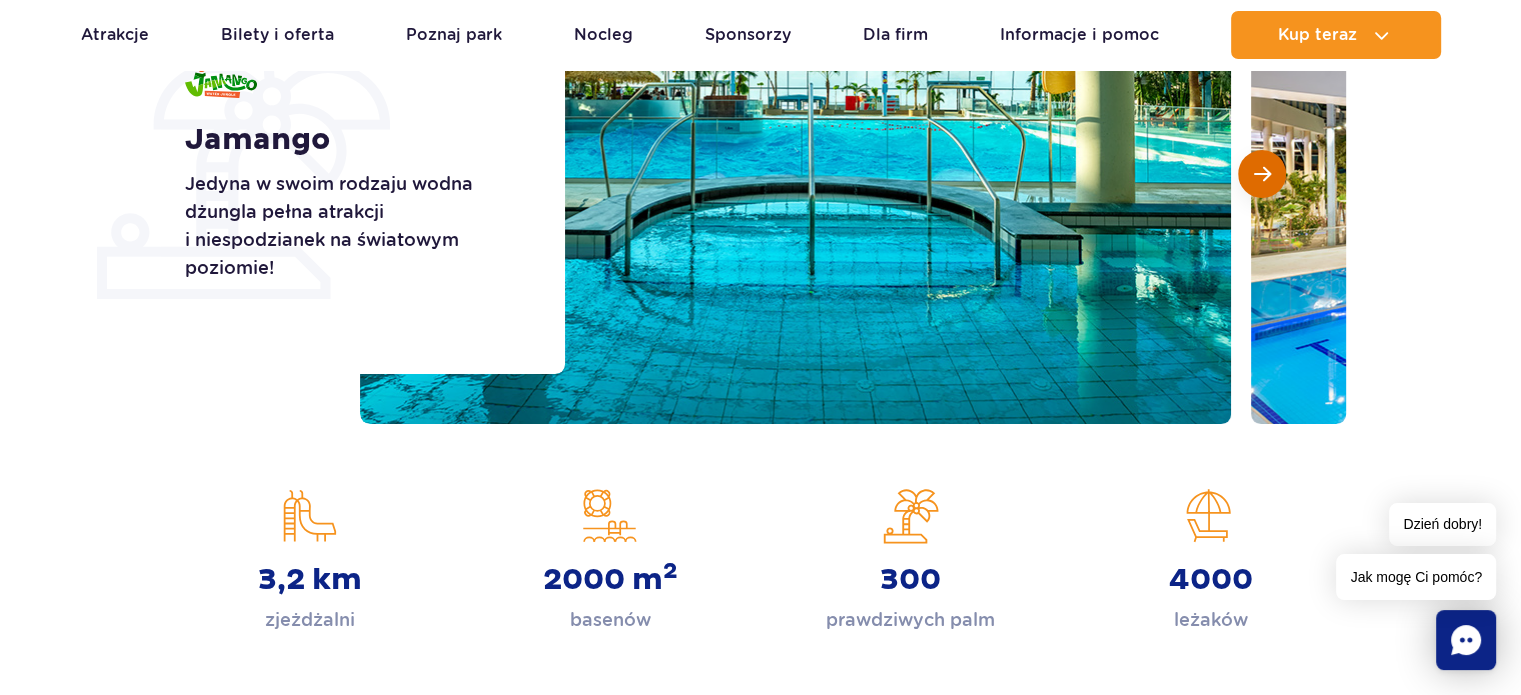click at bounding box center (1262, 174) 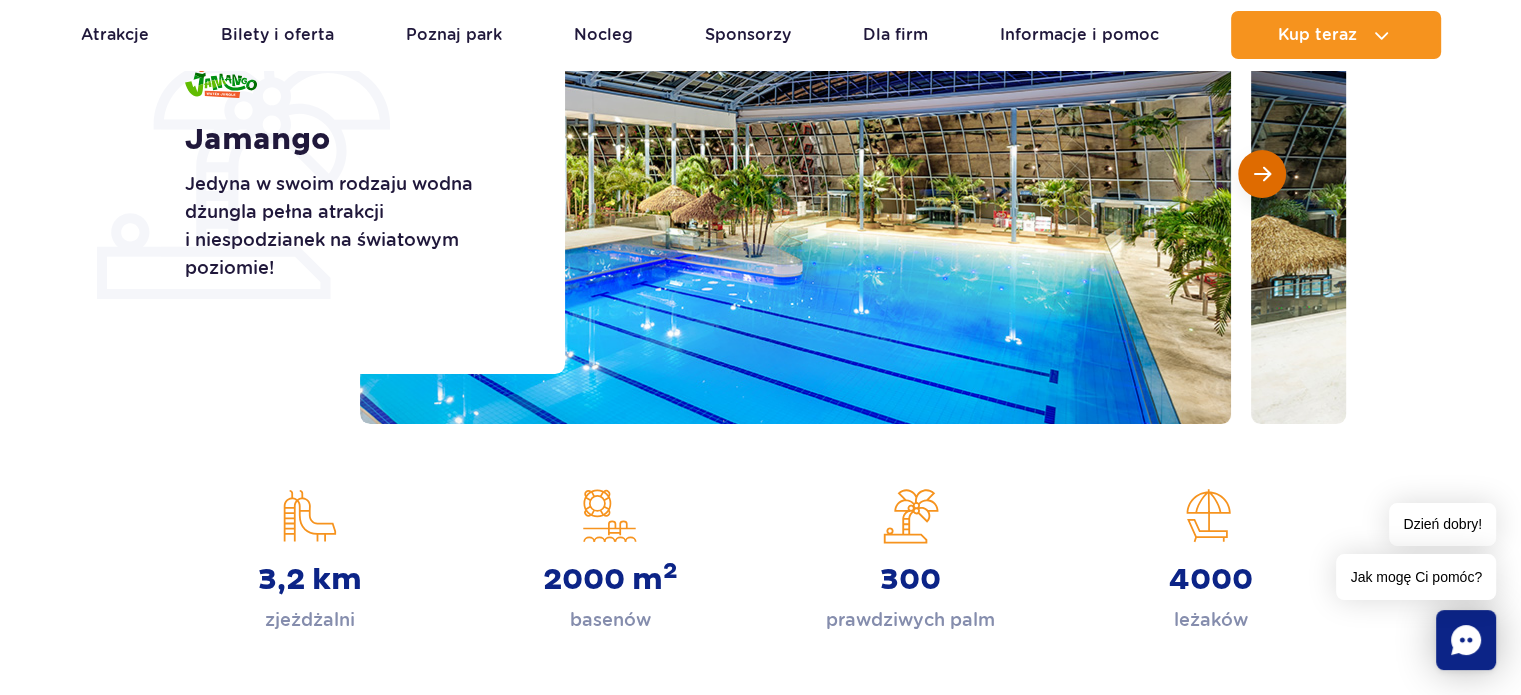 click at bounding box center (1262, 174) 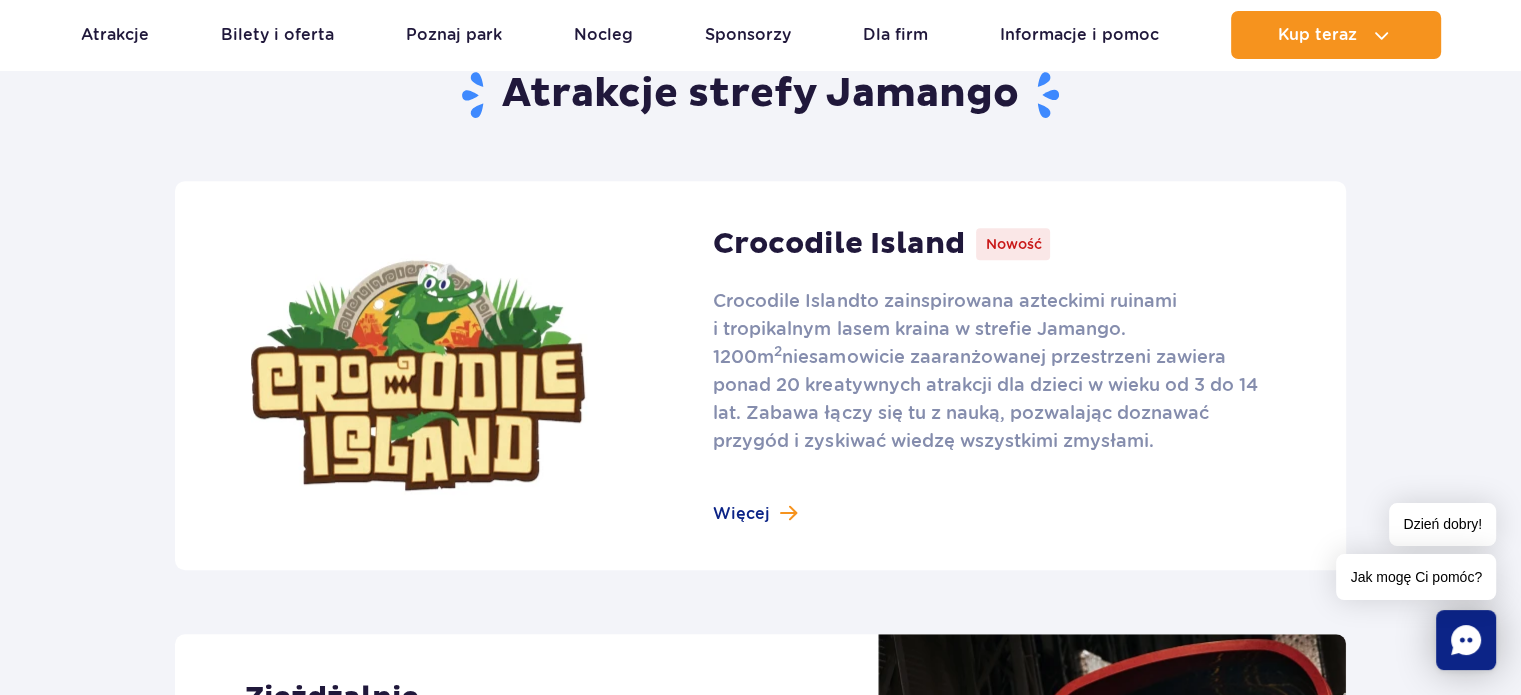 scroll, scrollTop: 600, scrollLeft: 0, axis: vertical 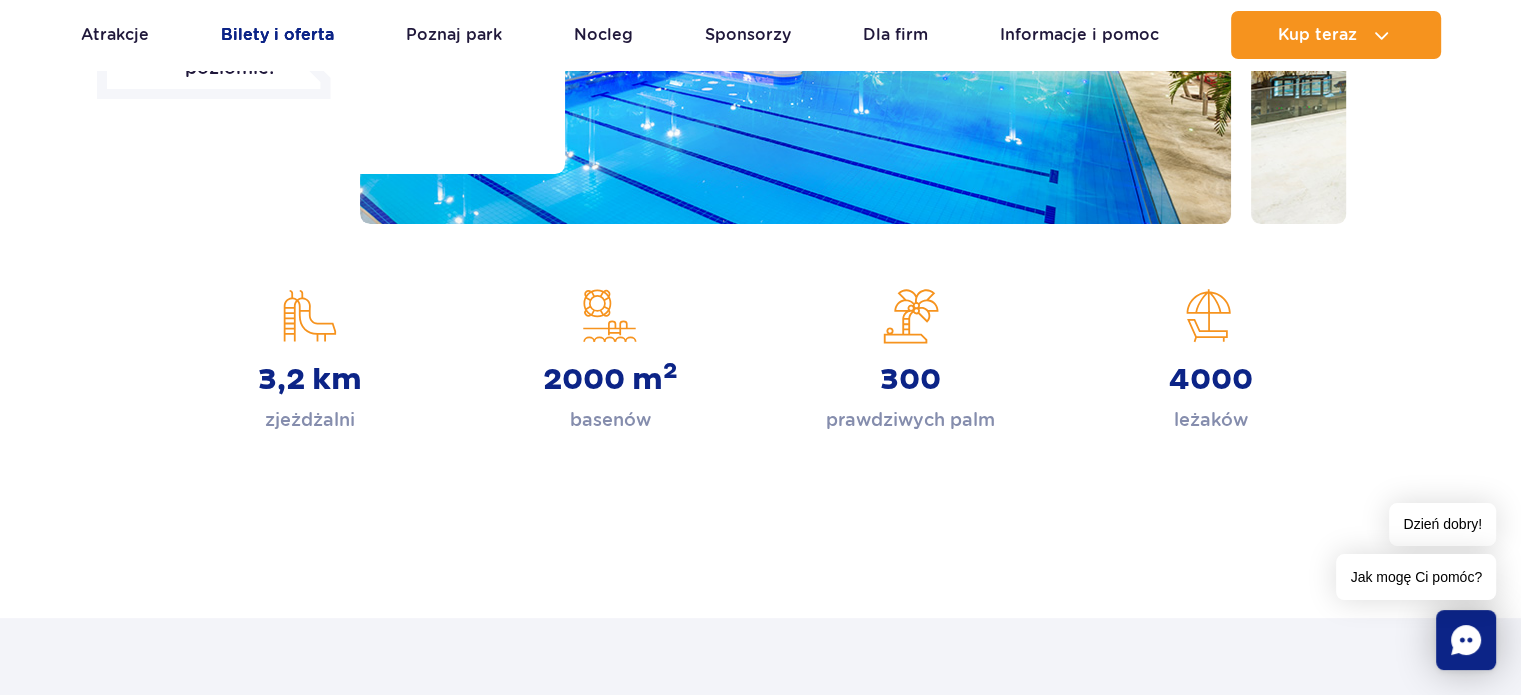 click on "Bilety i oferta" at bounding box center [277, 35] 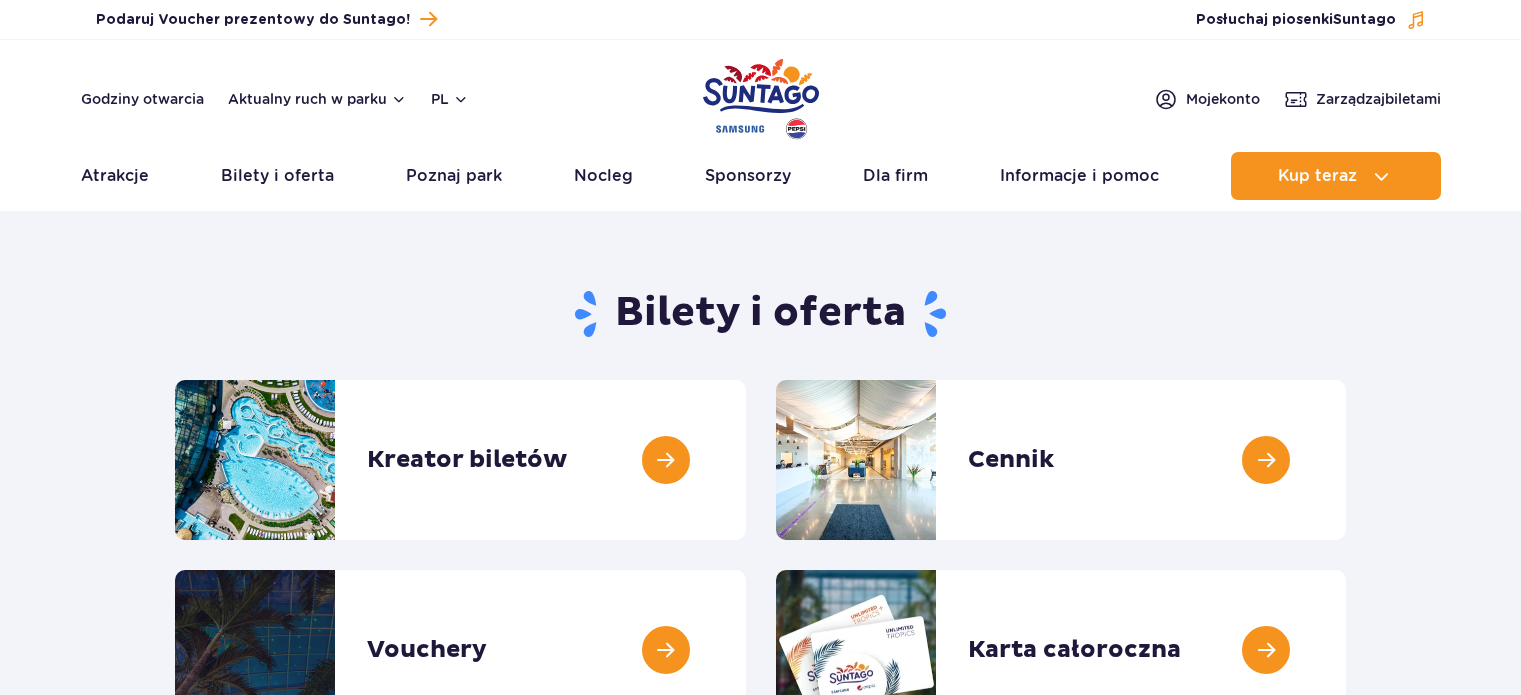 scroll, scrollTop: 0, scrollLeft: 0, axis: both 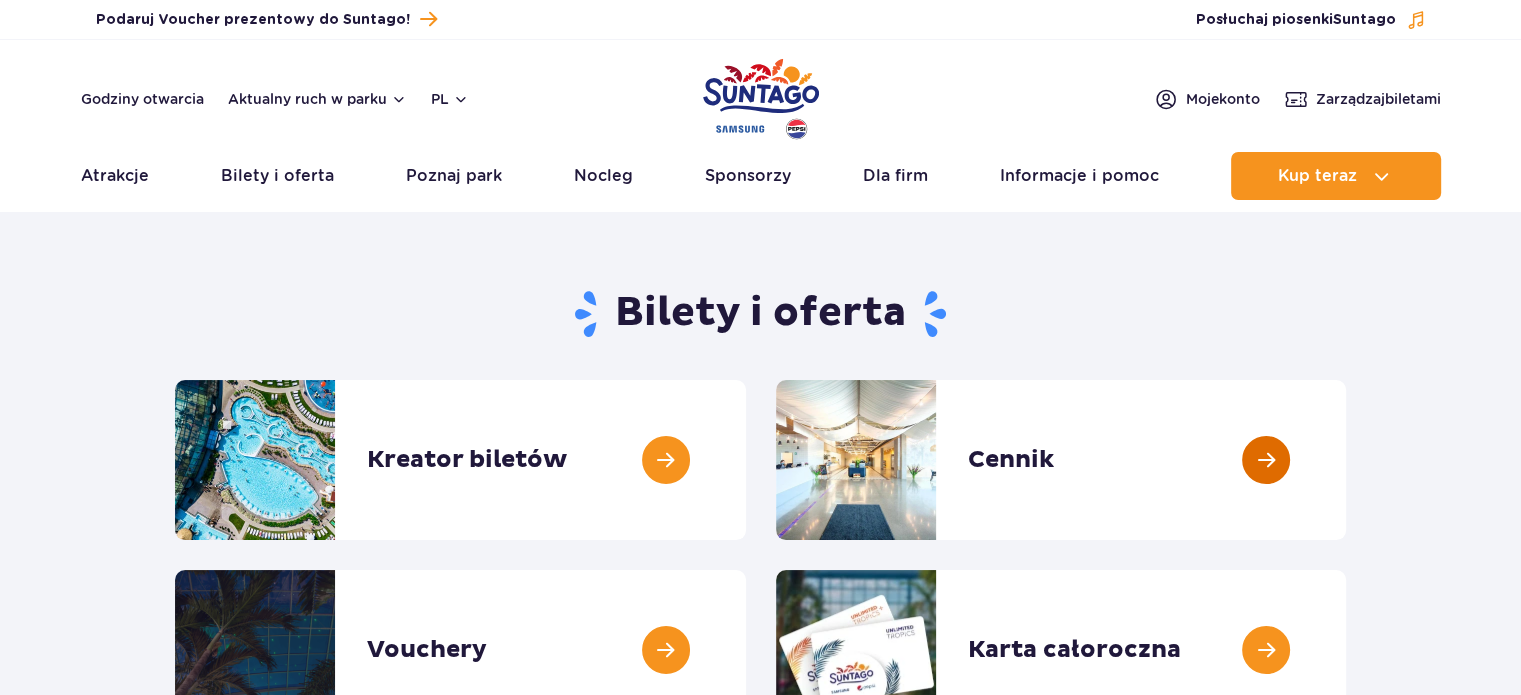 click at bounding box center (1346, 460) 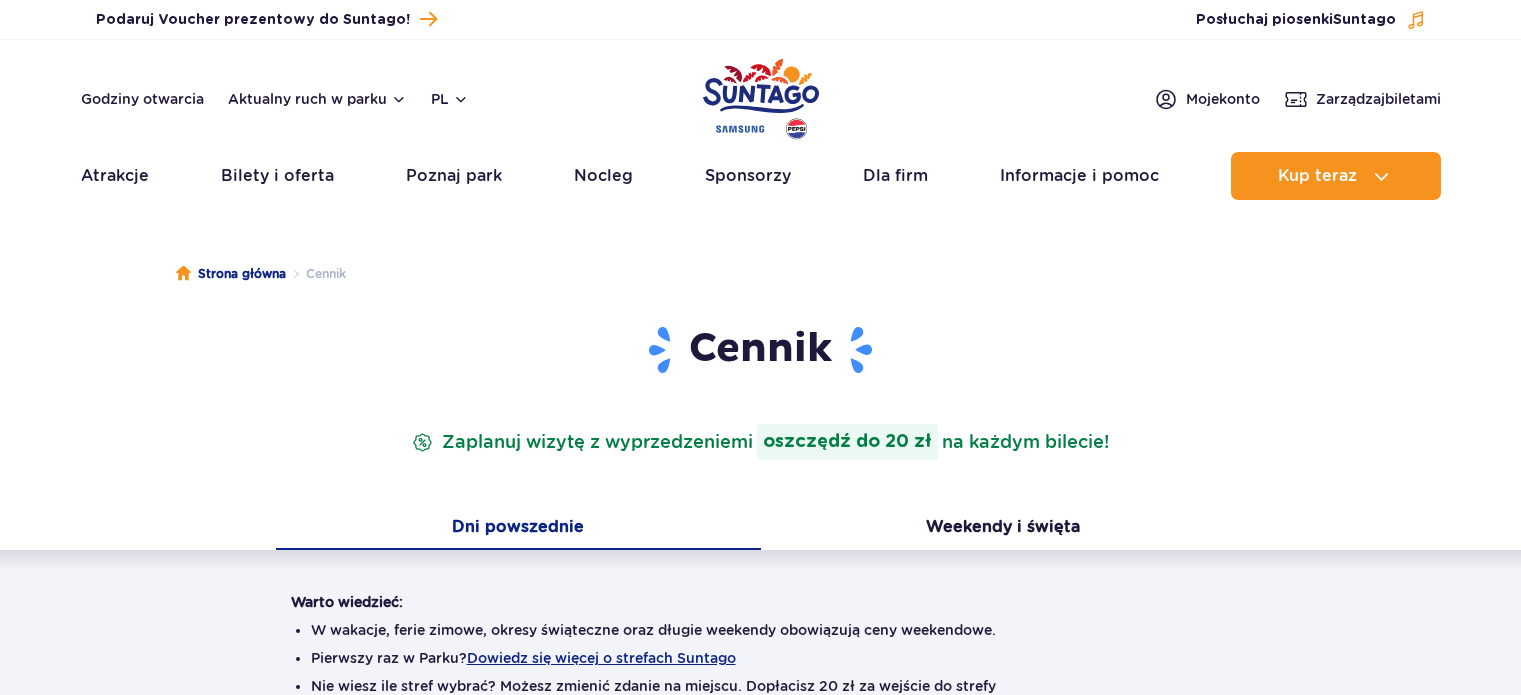 scroll, scrollTop: 0, scrollLeft: 0, axis: both 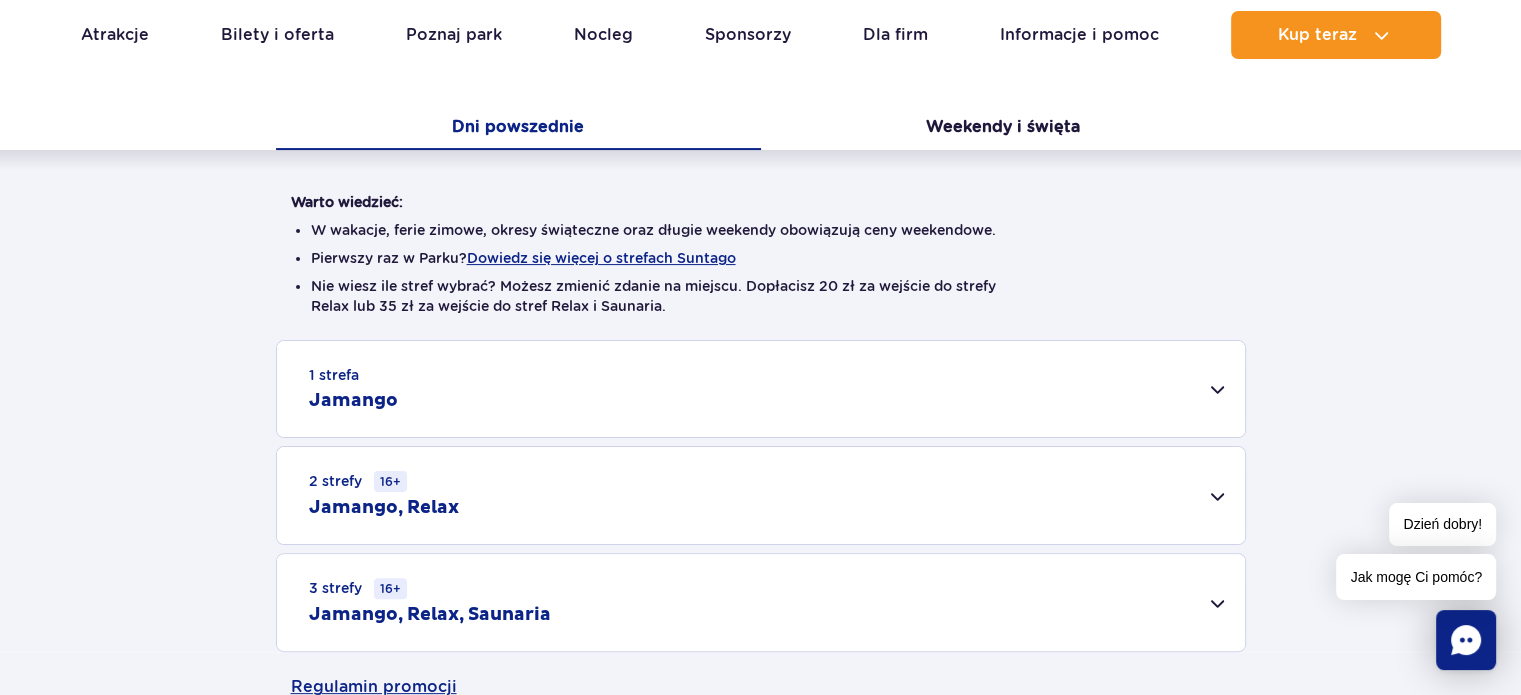 click on "Jamango" at bounding box center [353, 401] 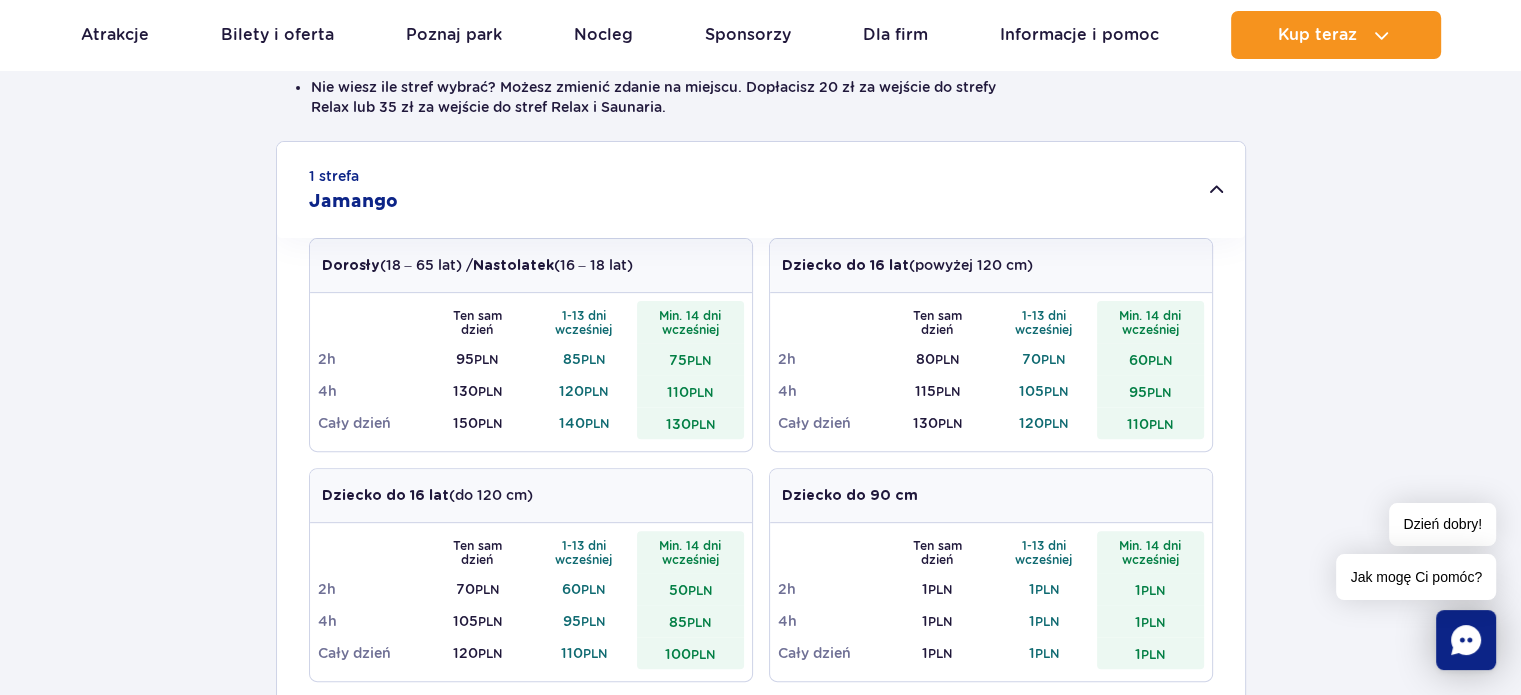 scroll, scrollTop: 600, scrollLeft: 0, axis: vertical 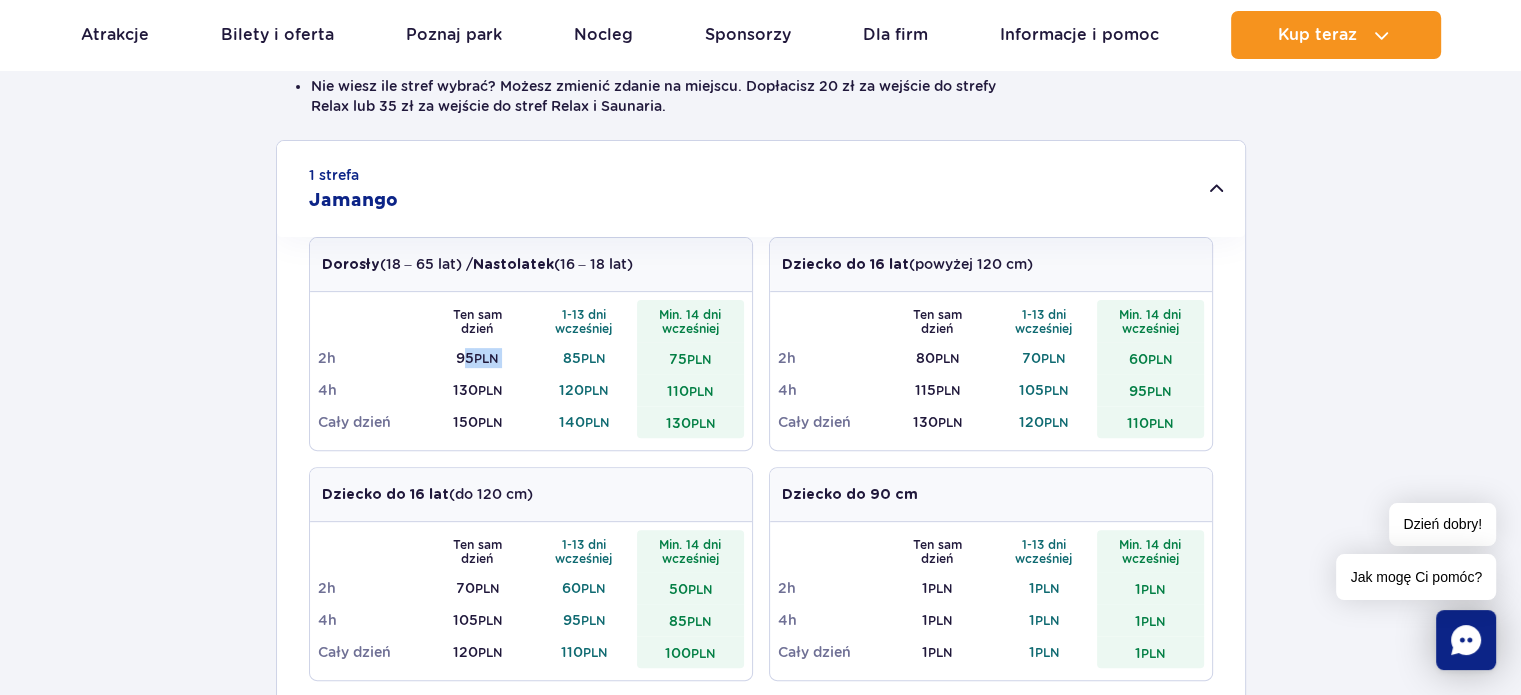 drag, startPoint x: 459, startPoint y: 363, endPoint x: 533, endPoint y: 361, distance: 74.02702 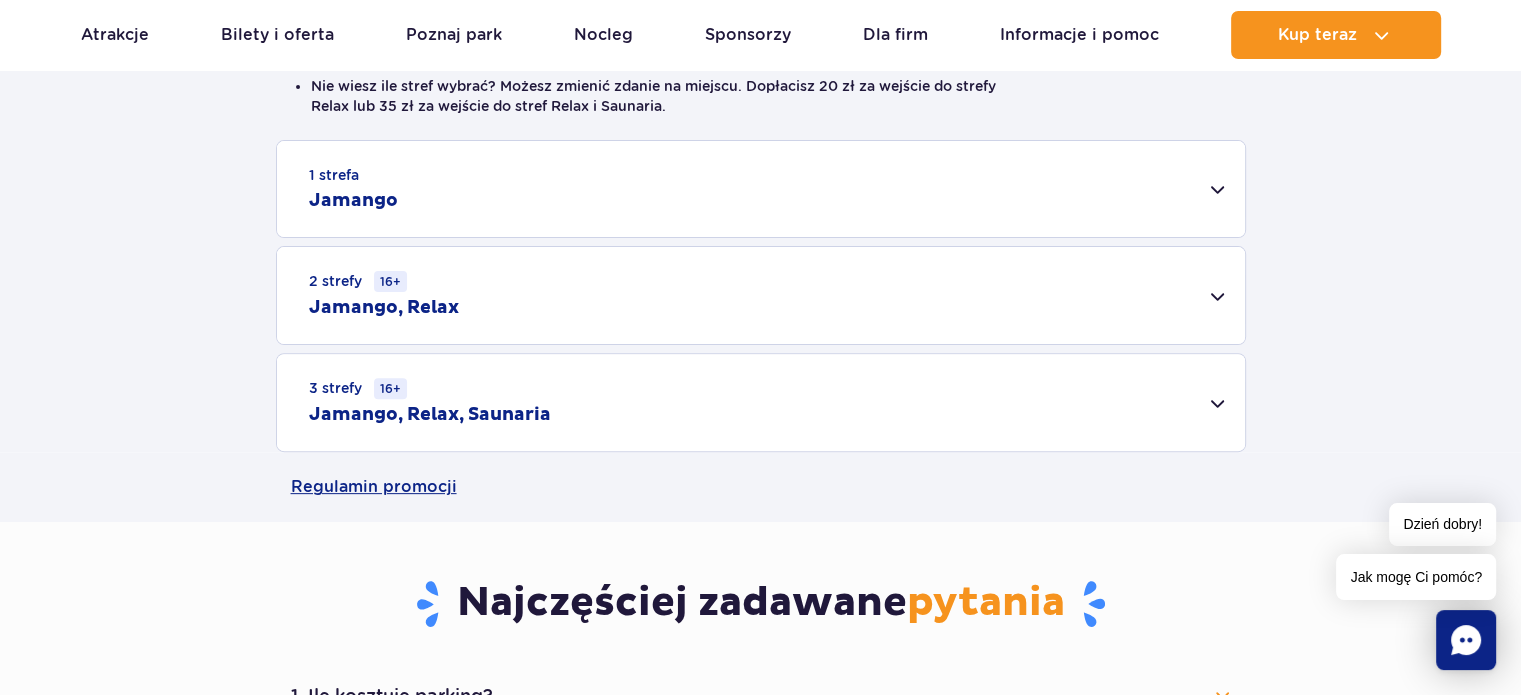 click on "95  PLN" at bounding box center (477, 358) 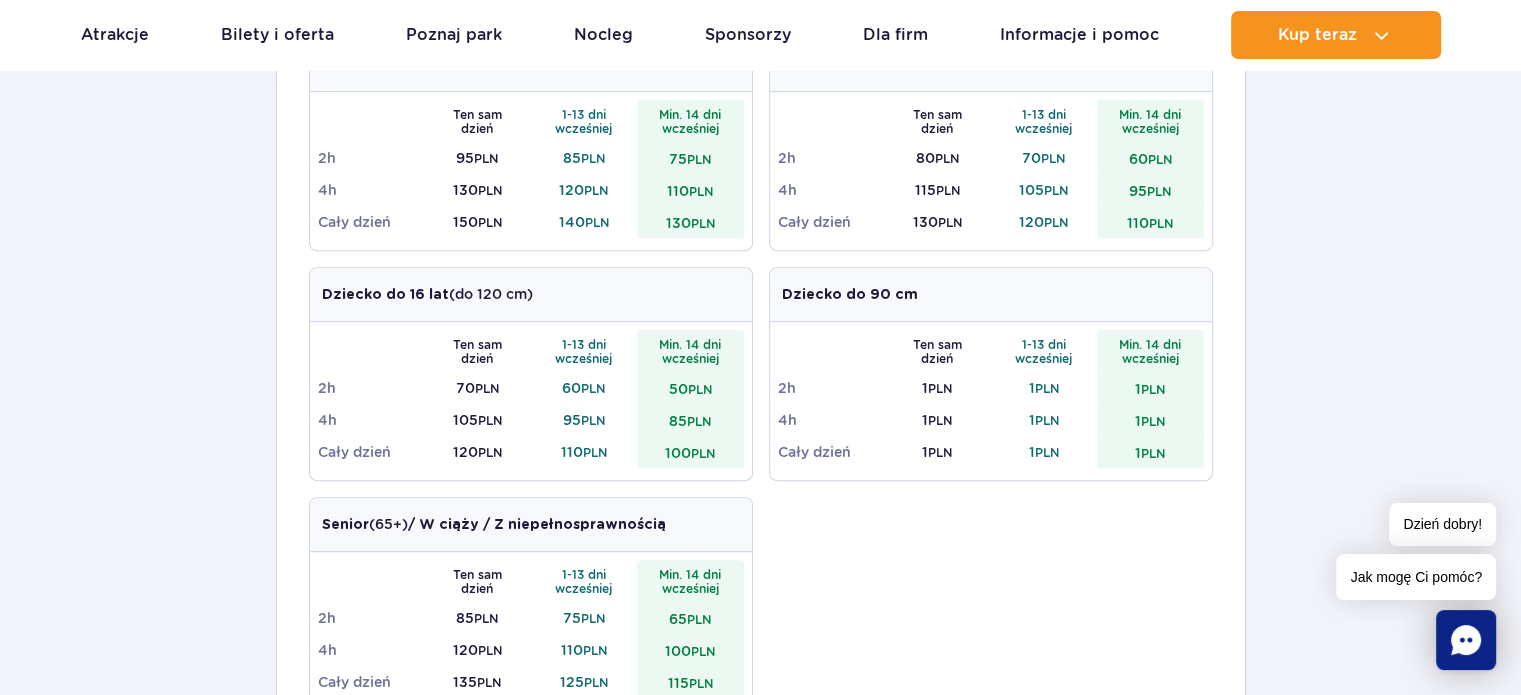 scroll, scrollTop: 0, scrollLeft: 0, axis: both 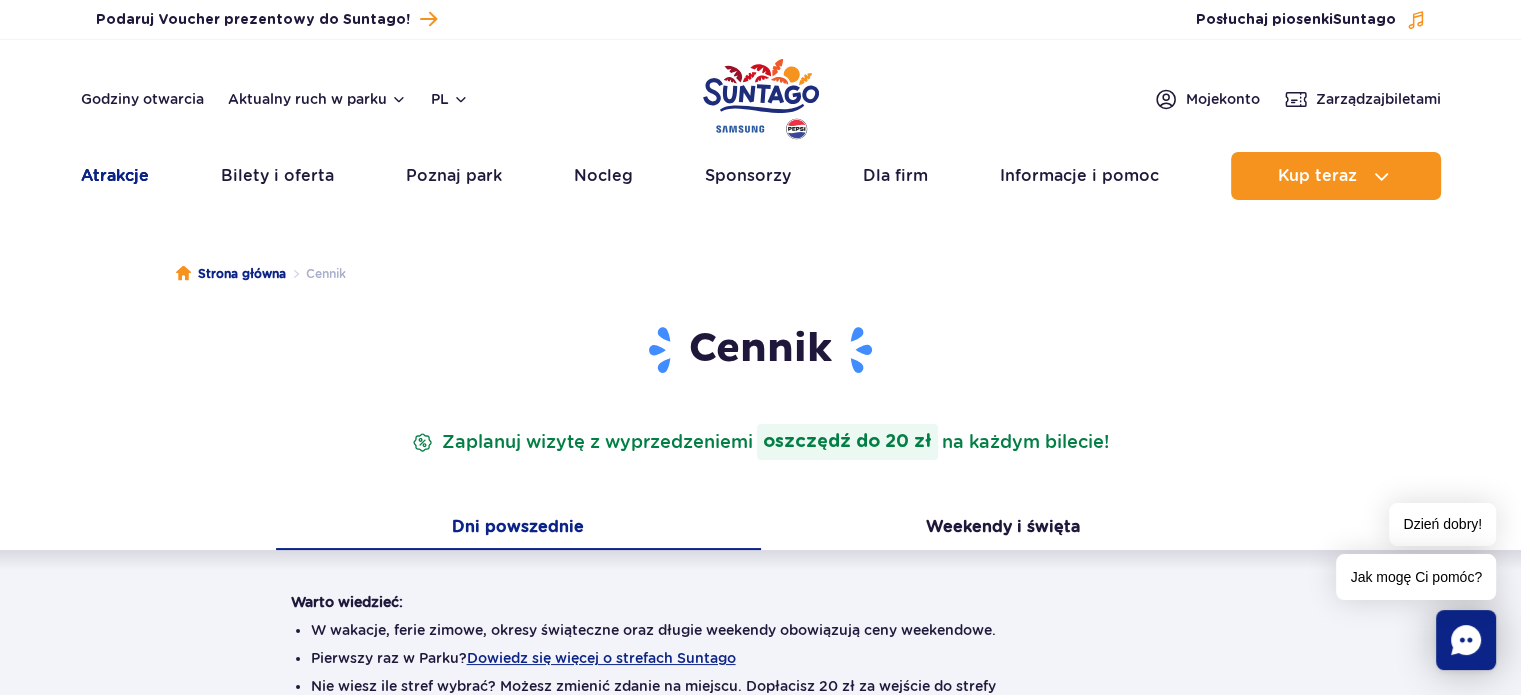click on "Atrakcje" at bounding box center (115, 176) 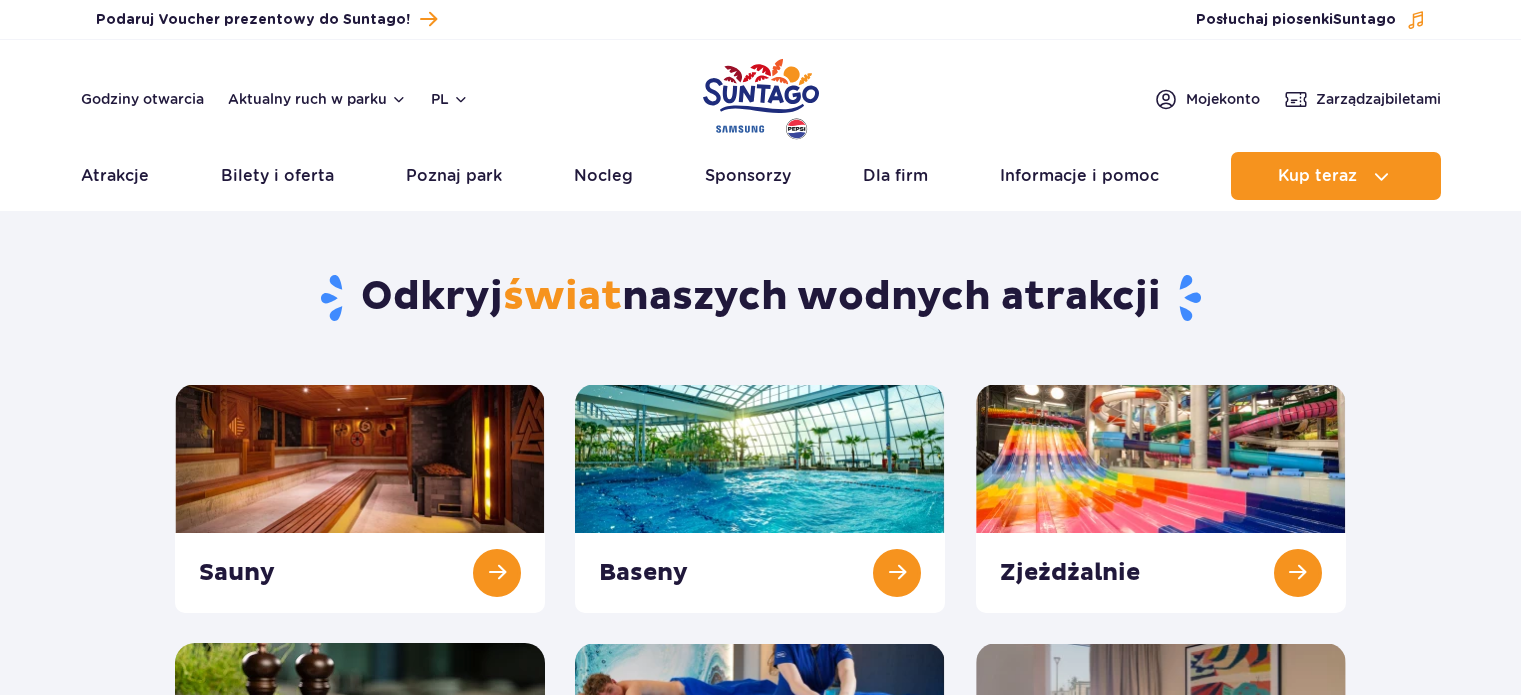 scroll, scrollTop: 0, scrollLeft: 0, axis: both 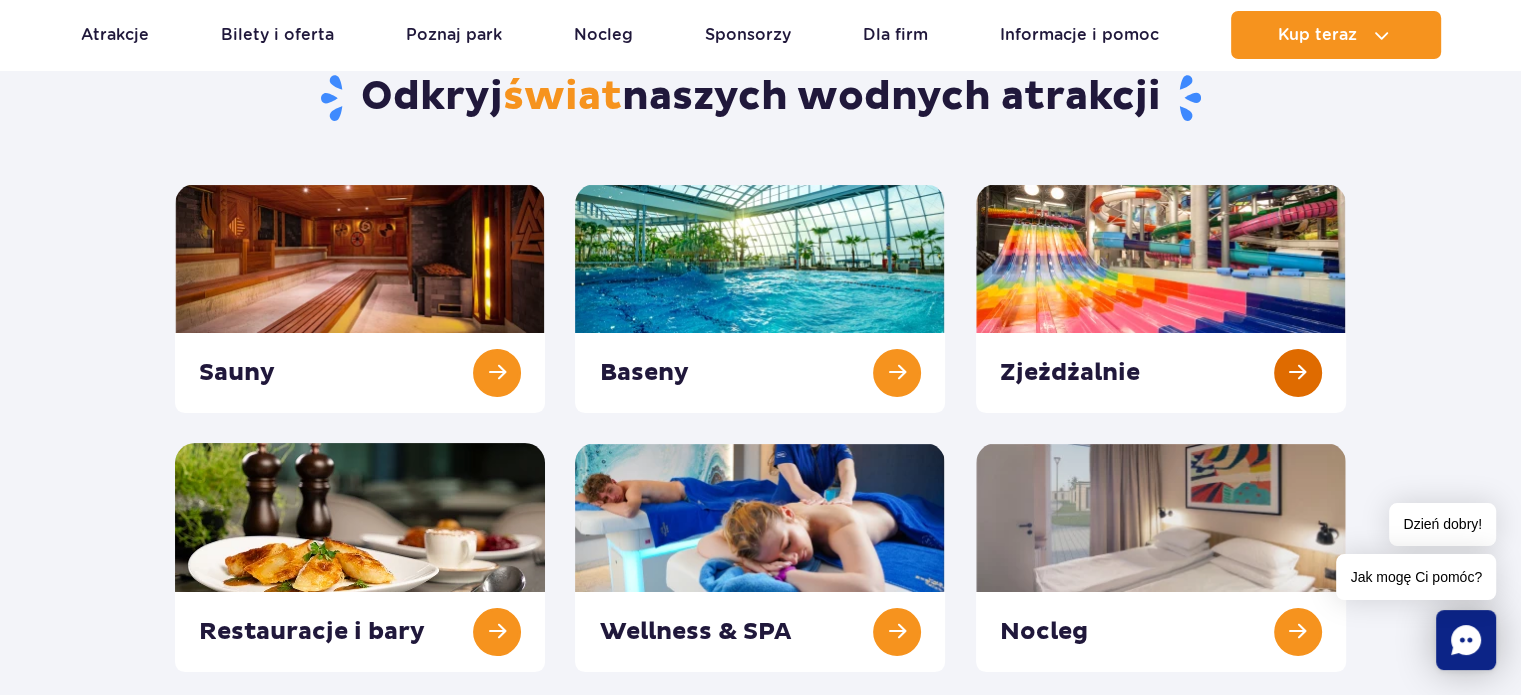 click at bounding box center [1161, 298] 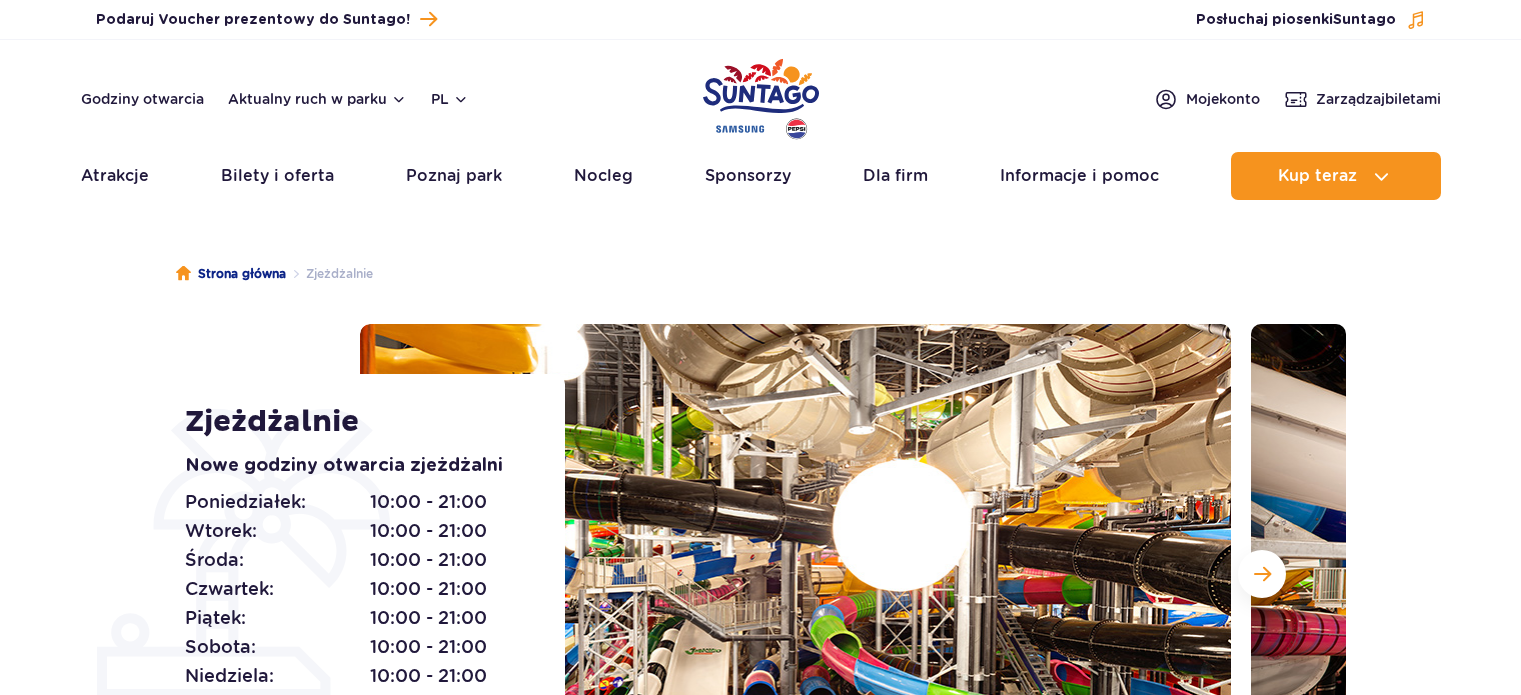 scroll, scrollTop: 0, scrollLeft: 0, axis: both 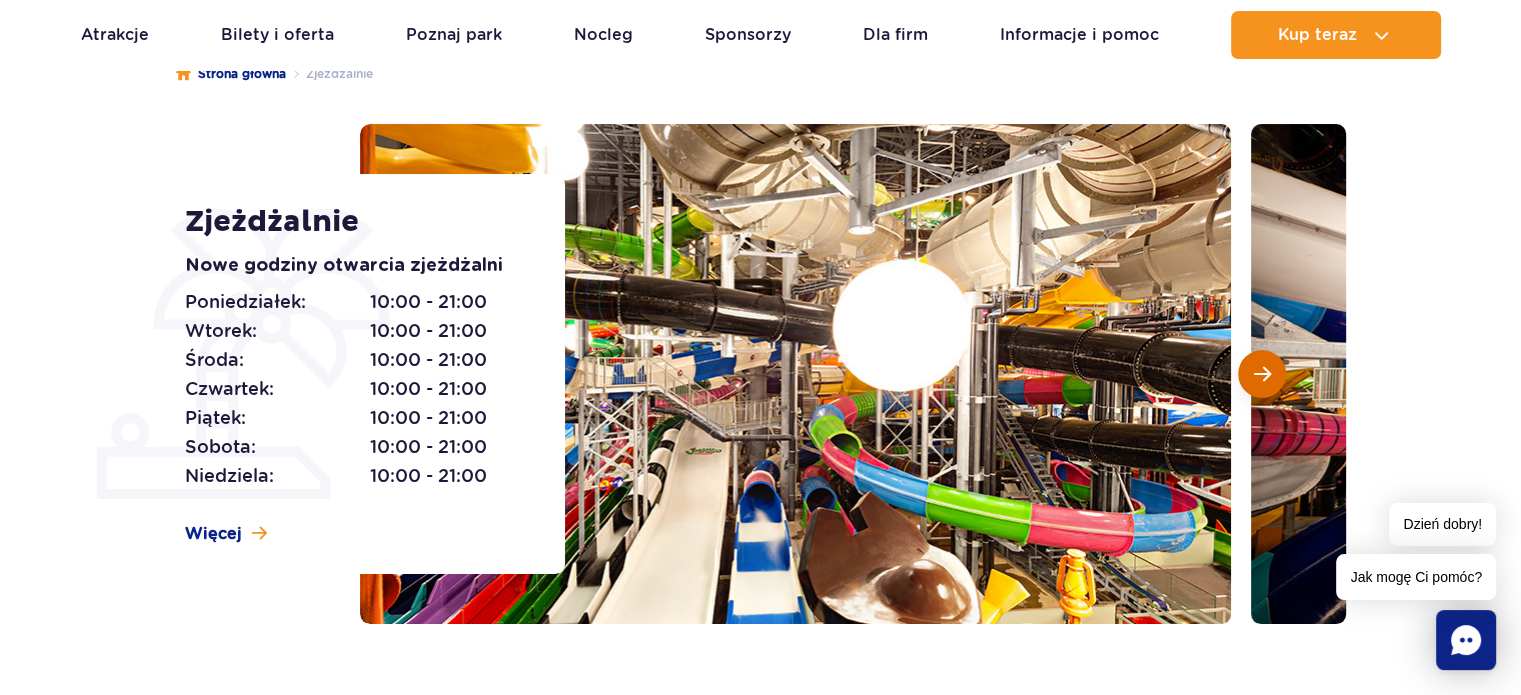 click at bounding box center (1262, 374) 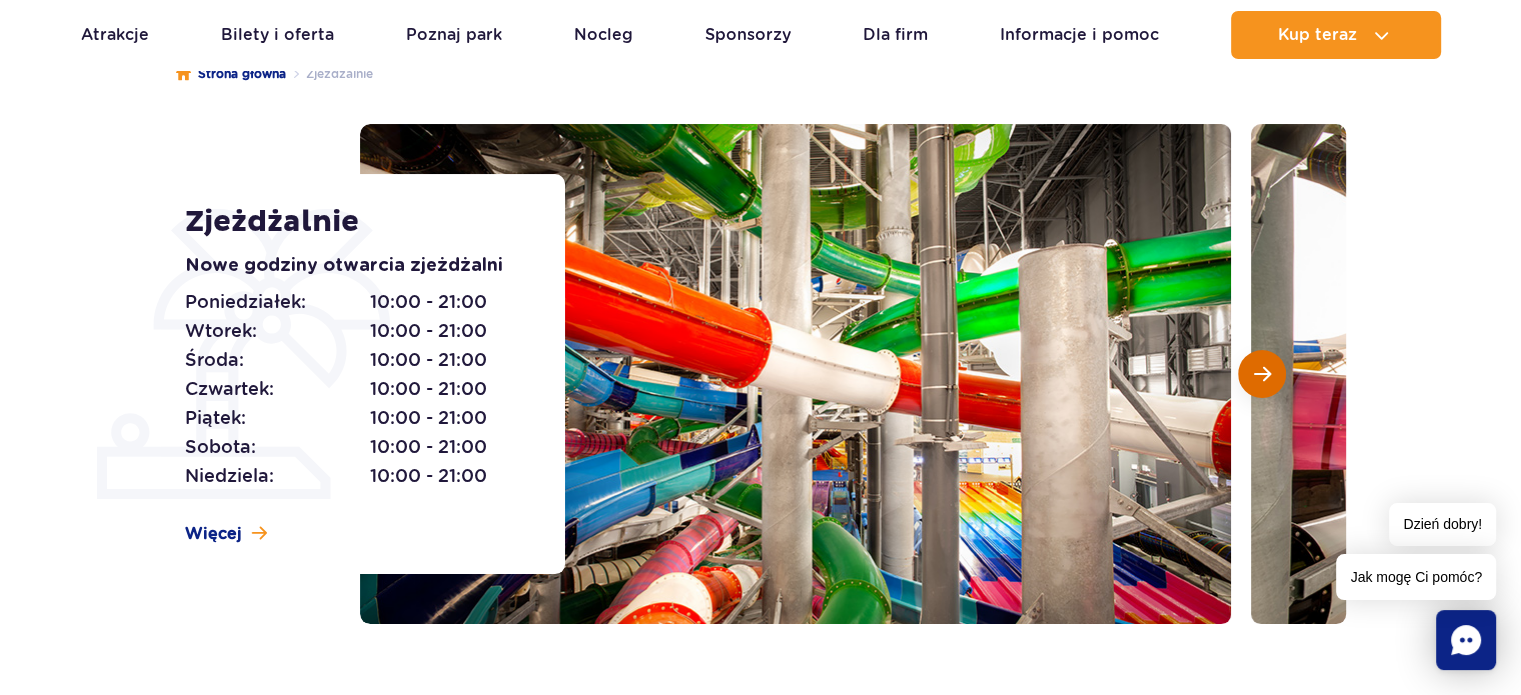click at bounding box center [1262, 374] 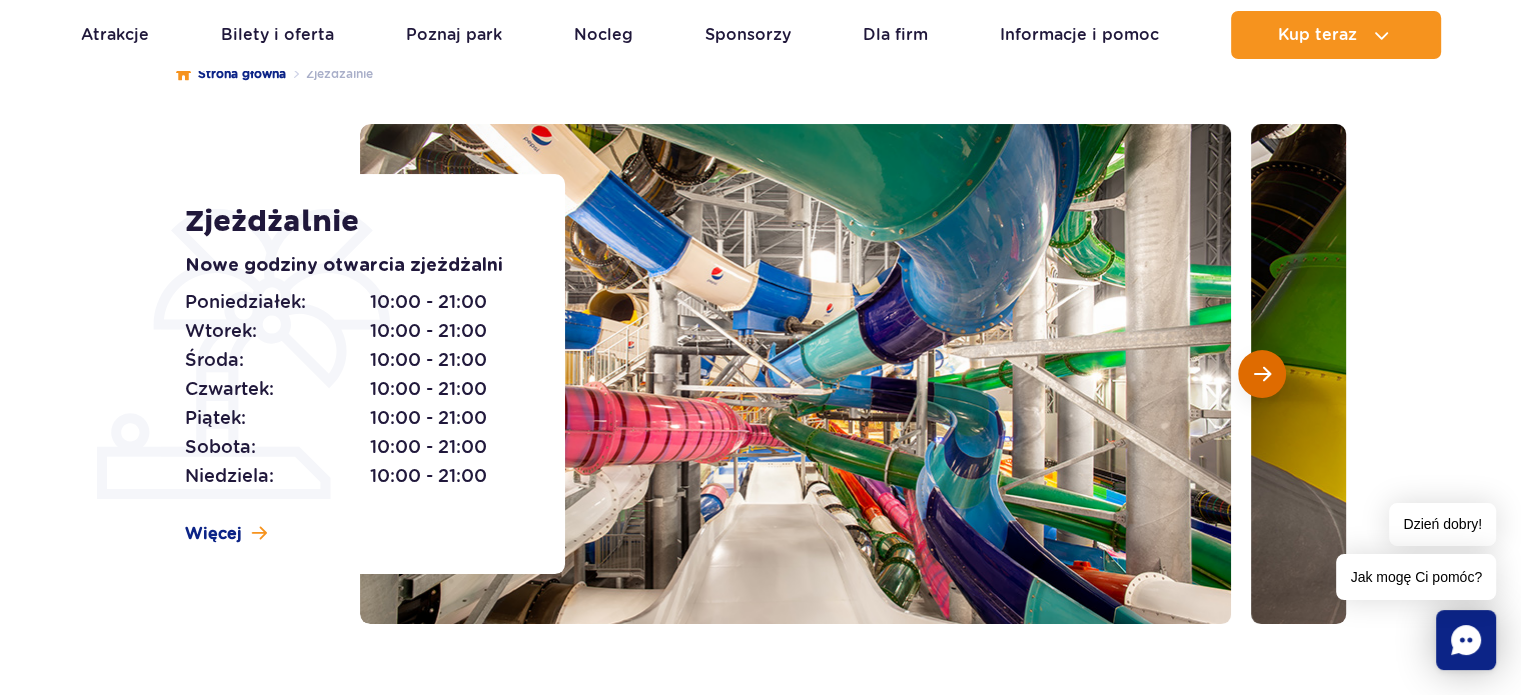 click at bounding box center [1262, 374] 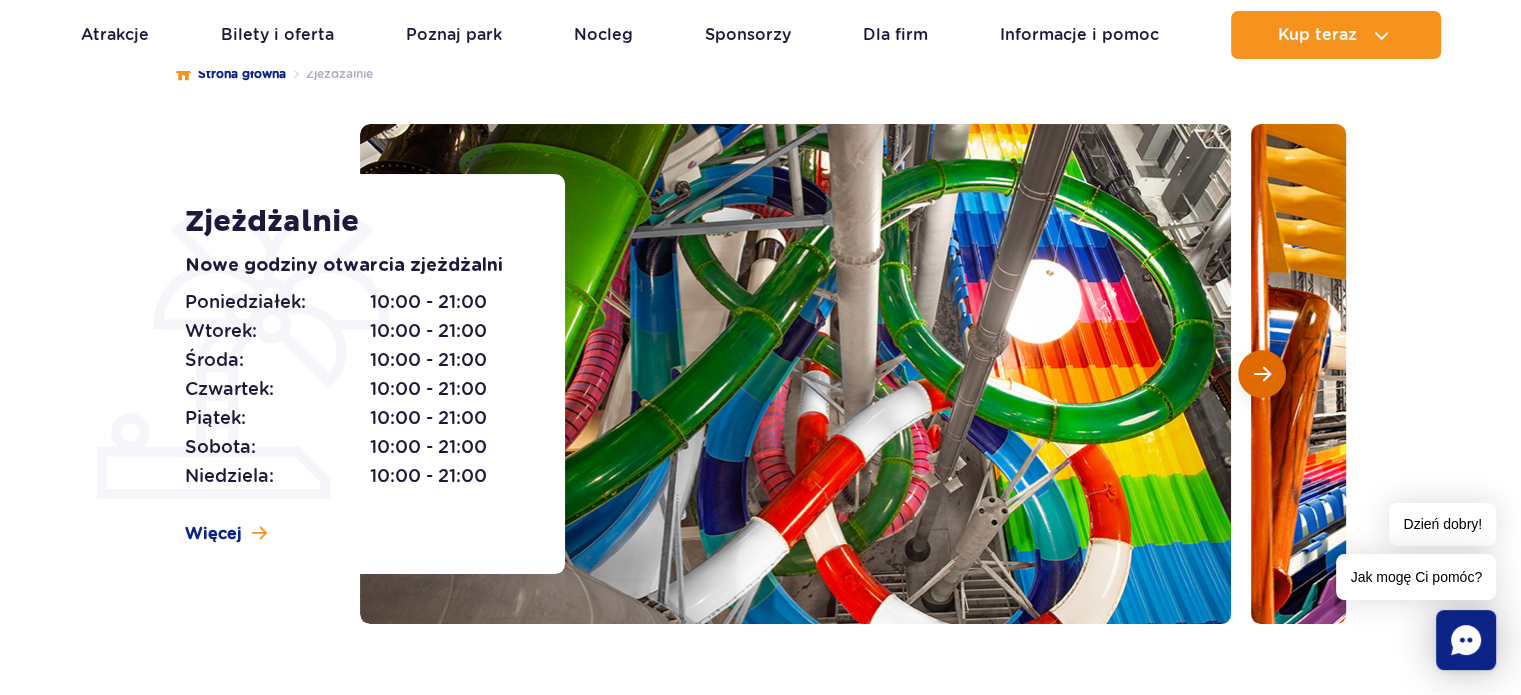 click at bounding box center [1262, 374] 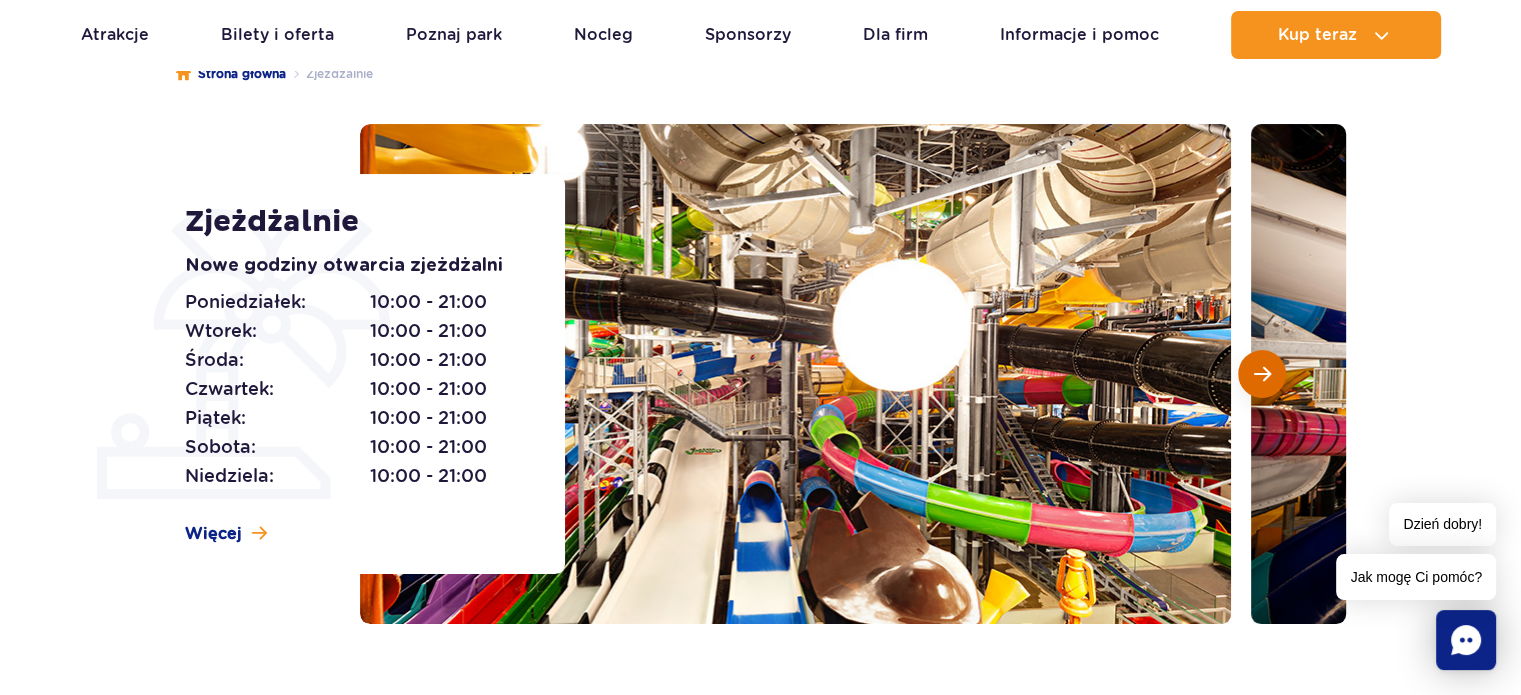 click at bounding box center (1262, 374) 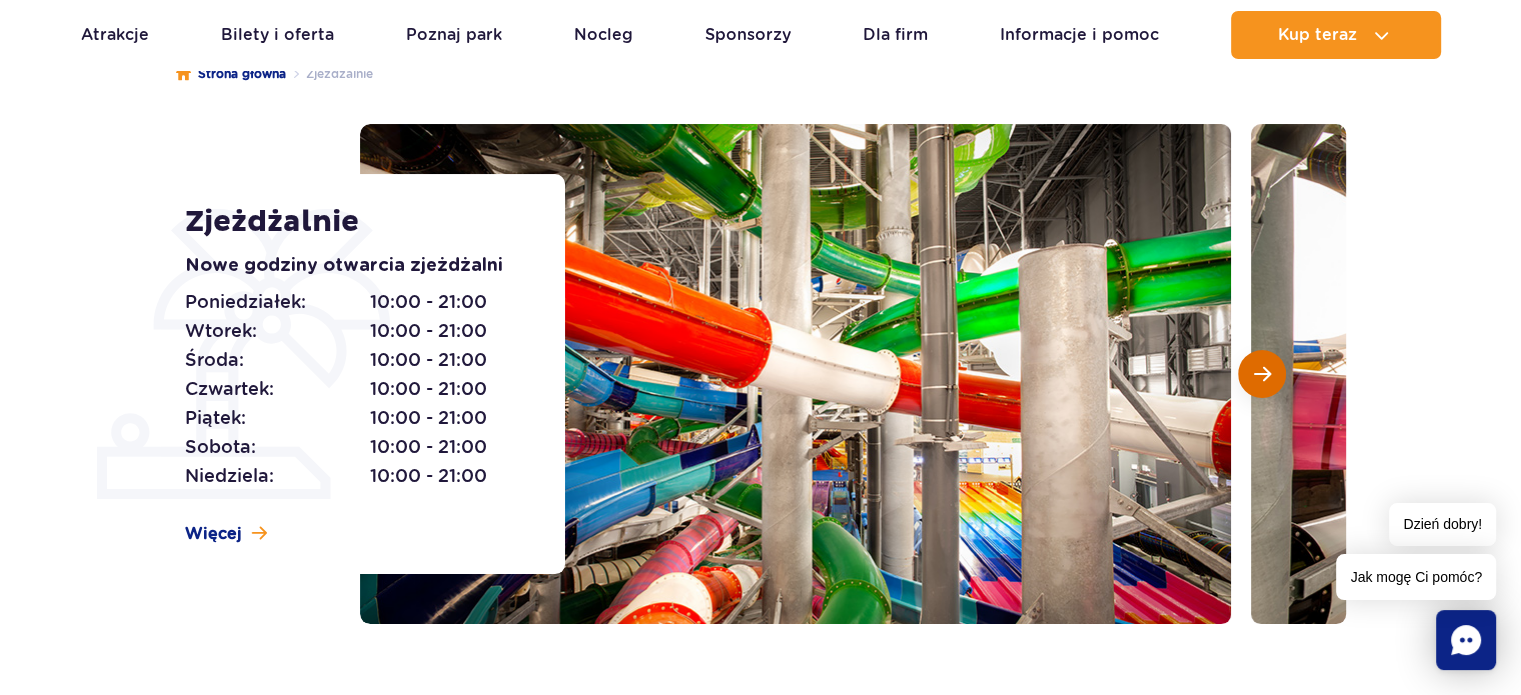 click at bounding box center [1262, 374] 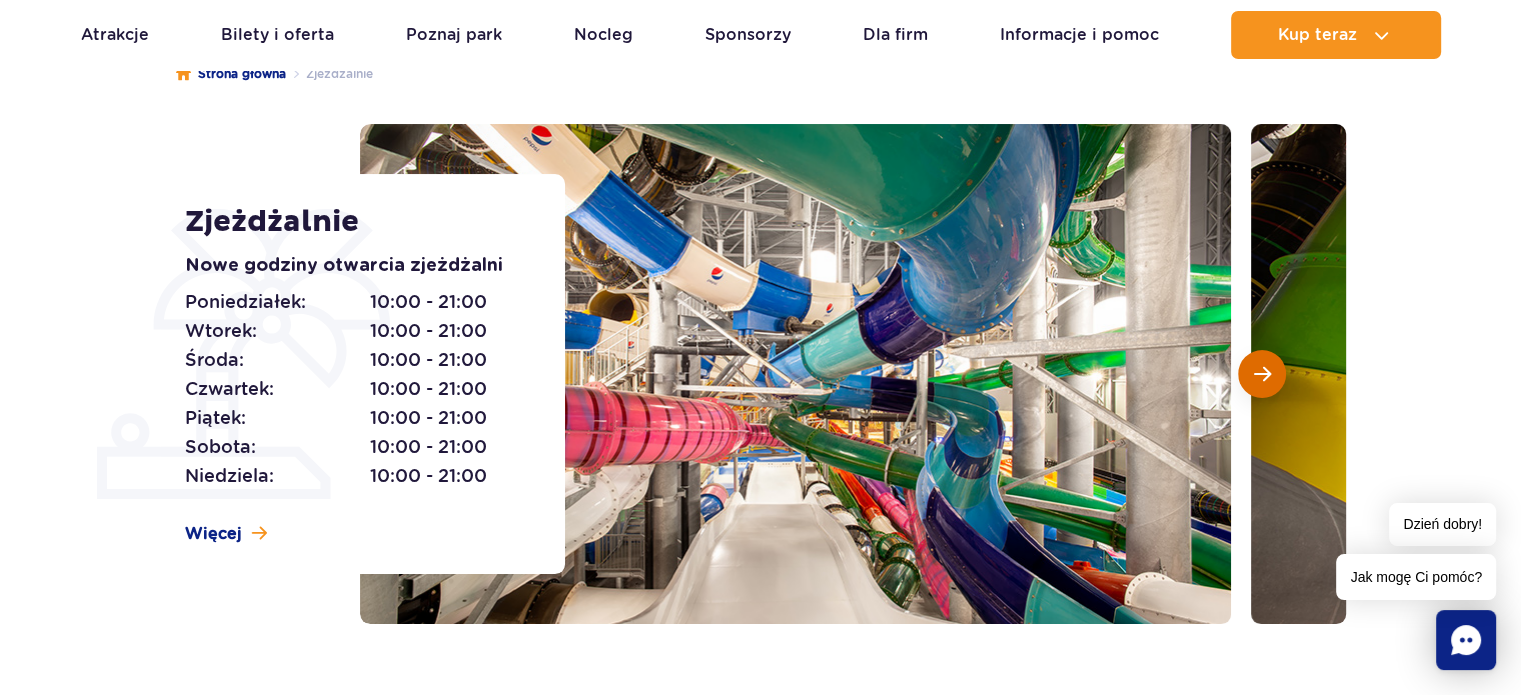 click at bounding box center (1262, 374) 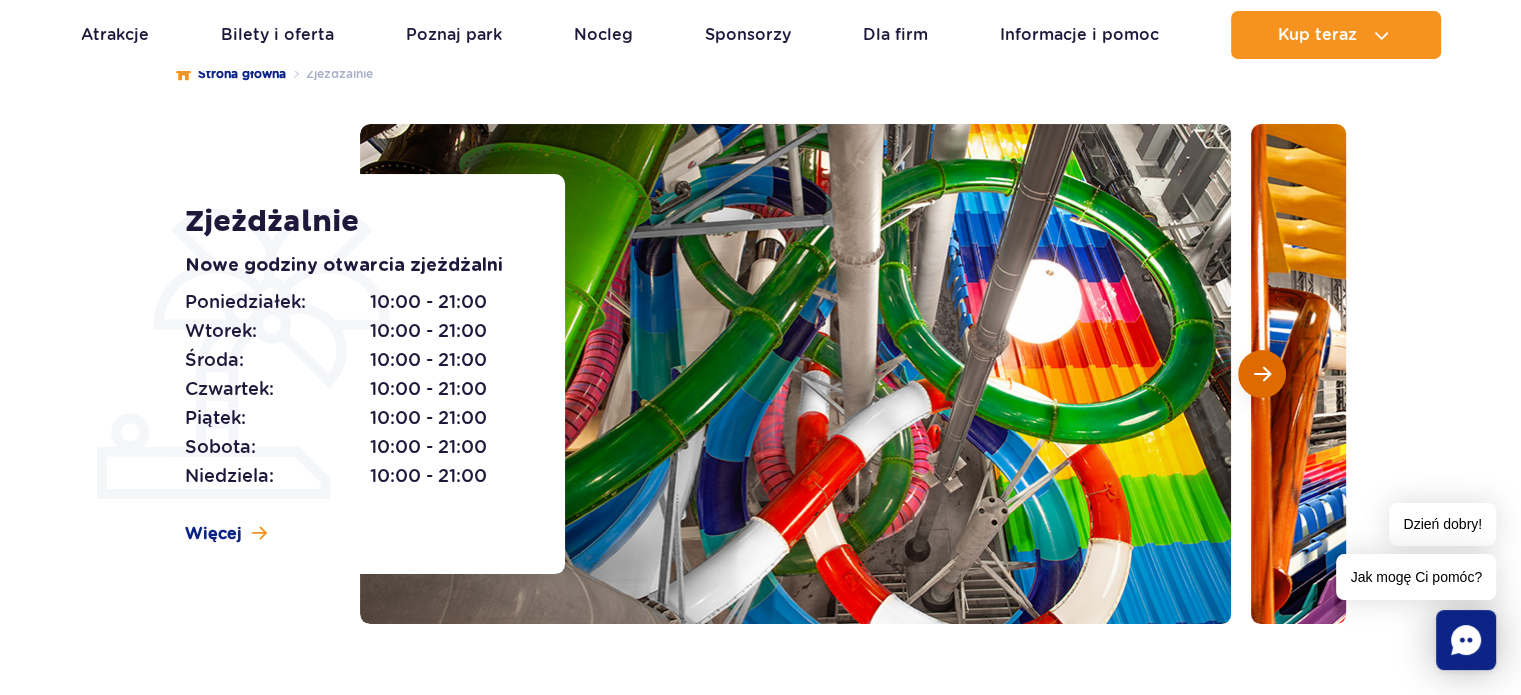 click at bounding box center [1262, 374] 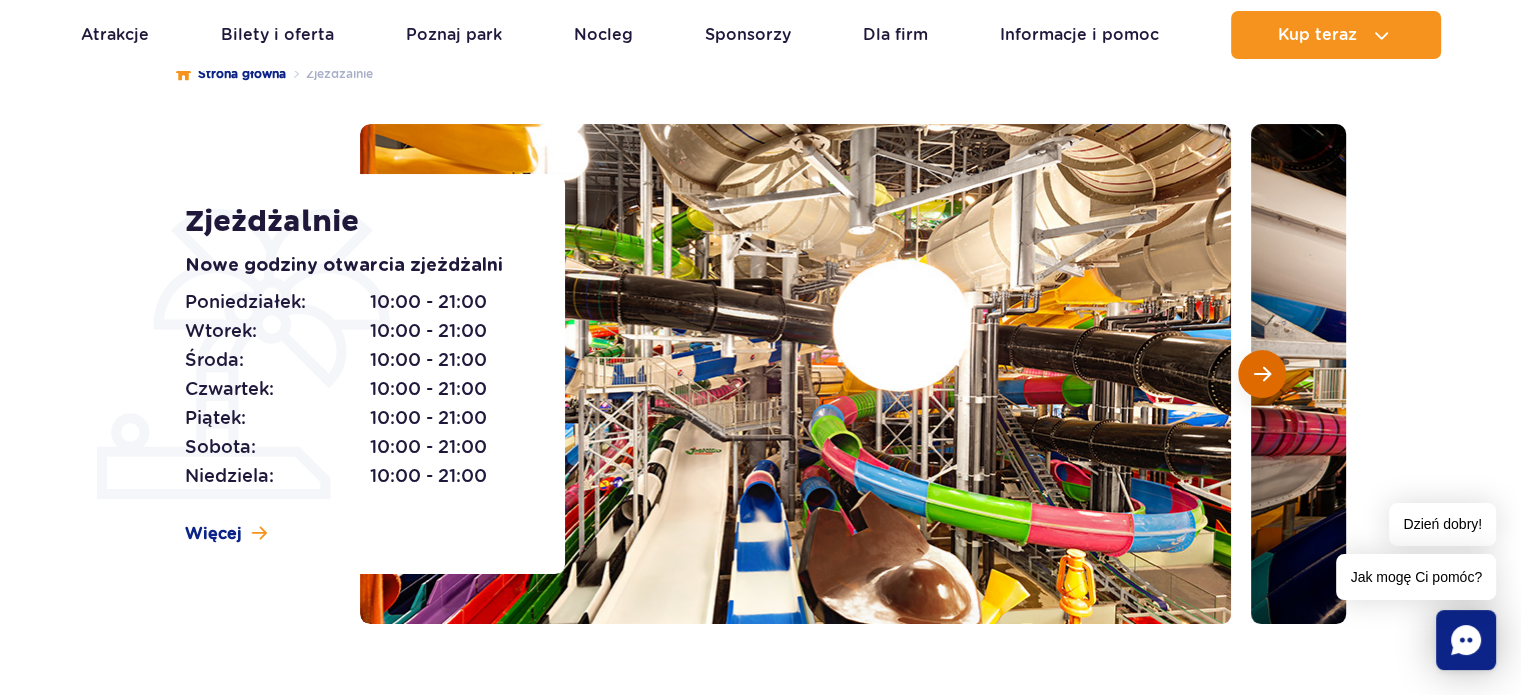 click at bounding box center (1262, 374) 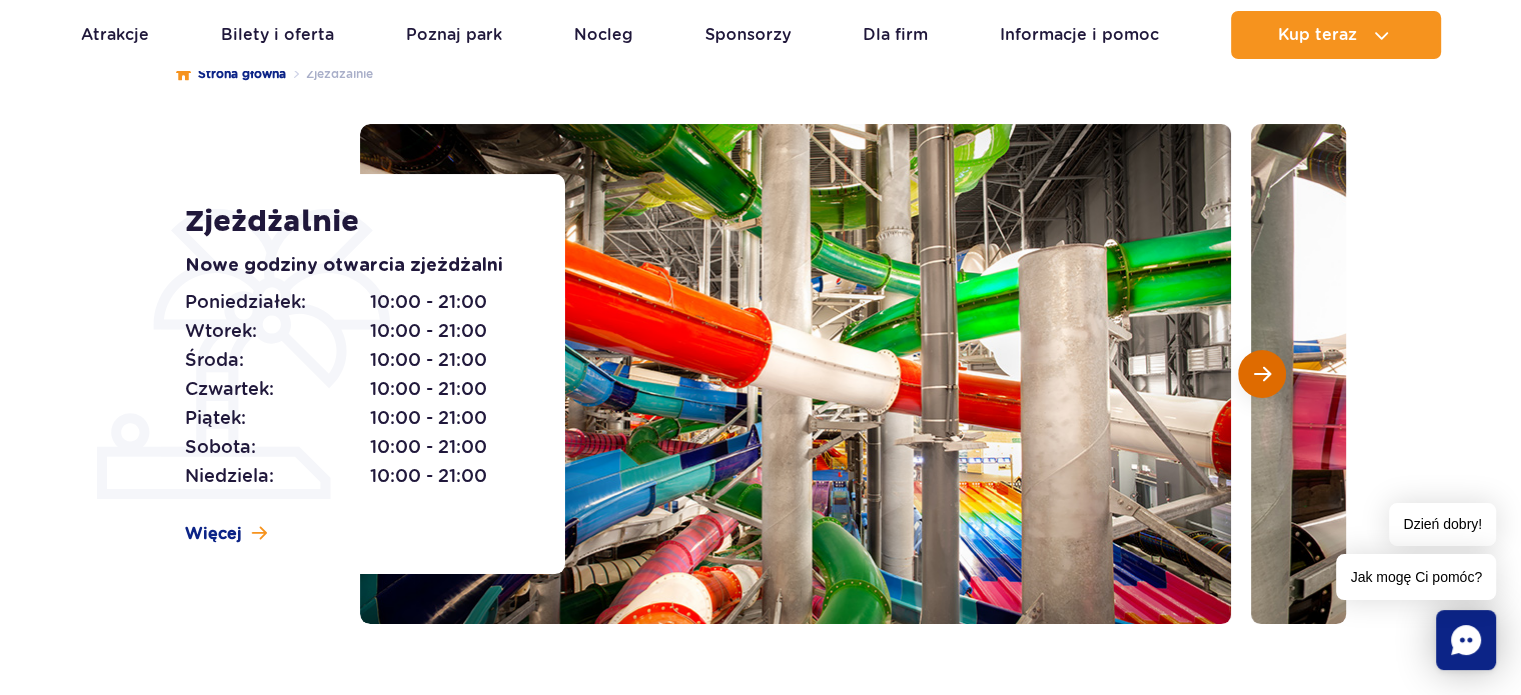click at bounding box center (1262, 374) 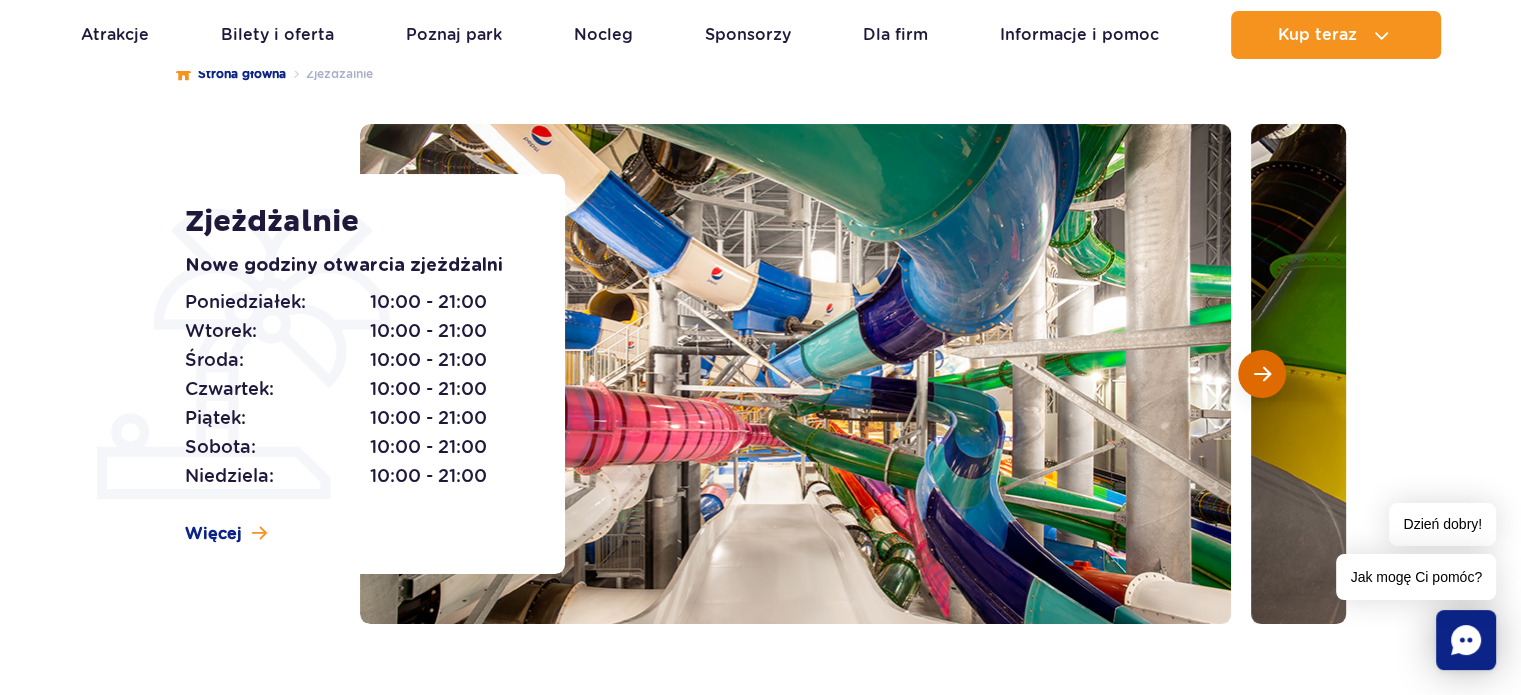 click at bounding box center (1262, 374) 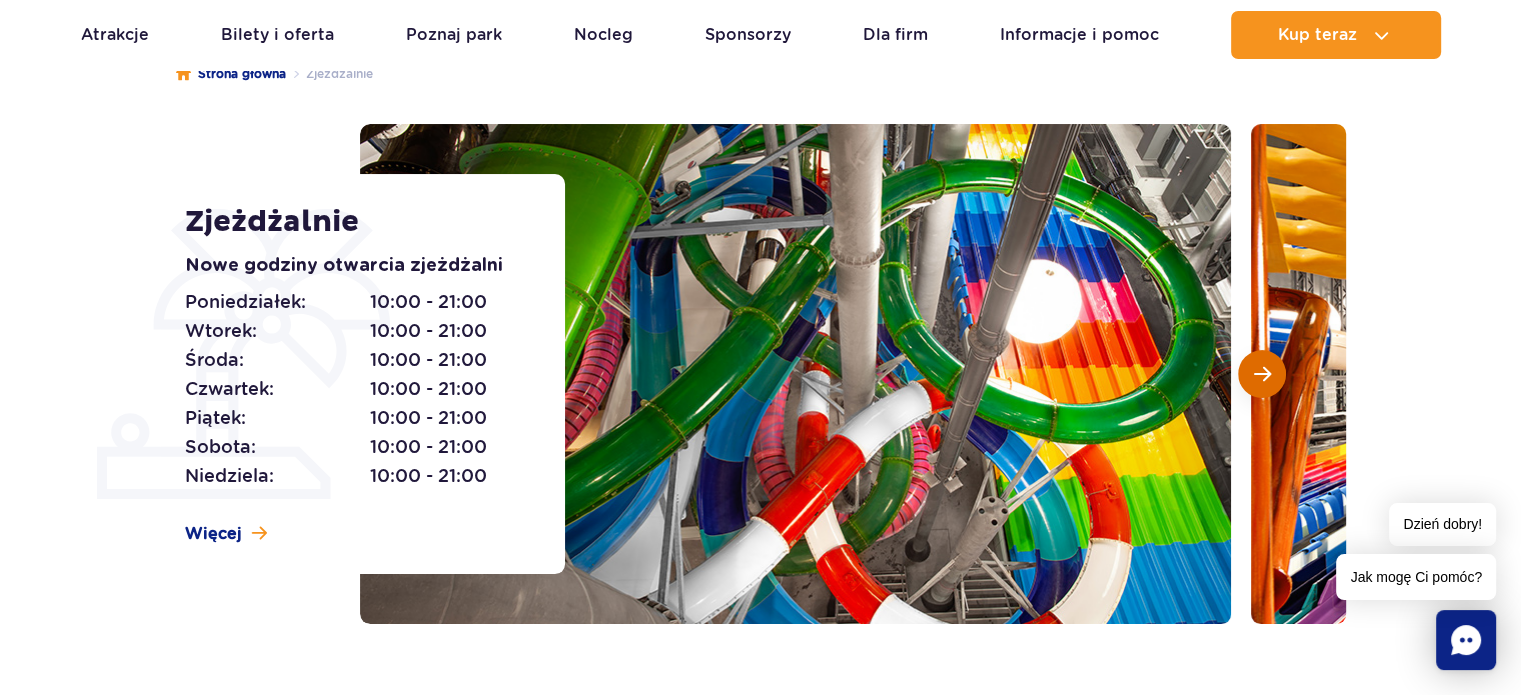 click at bounding box center [1262, 374] 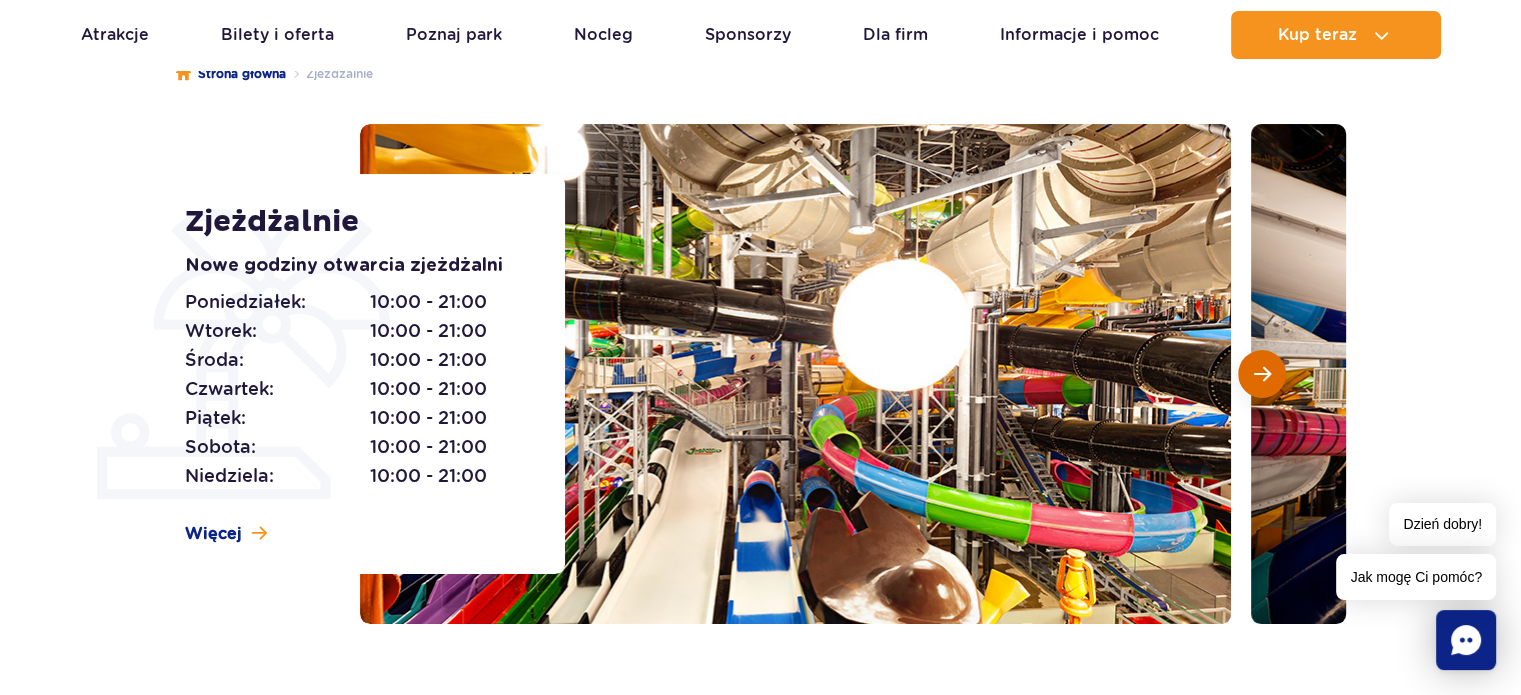 click at bounding box center (1262, 374) 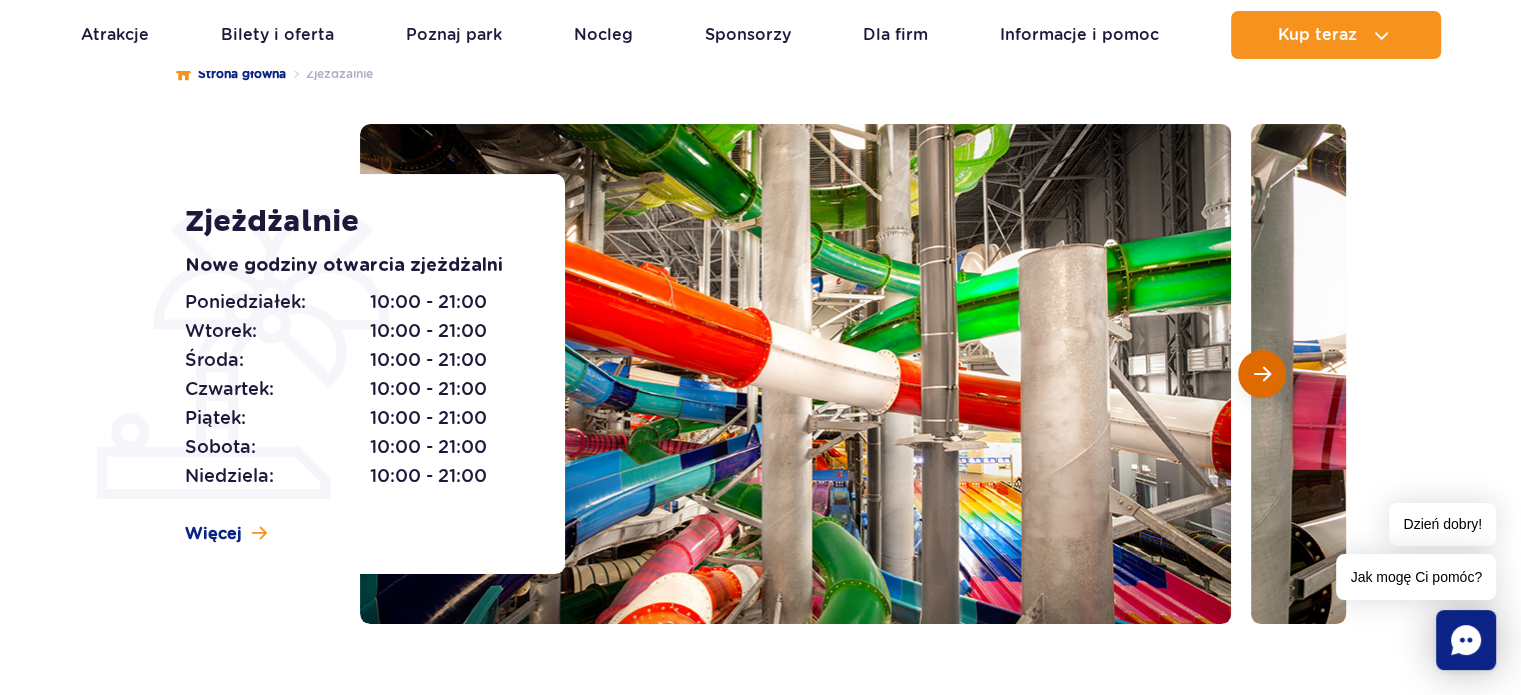 click at bounding box center (1262, 374) 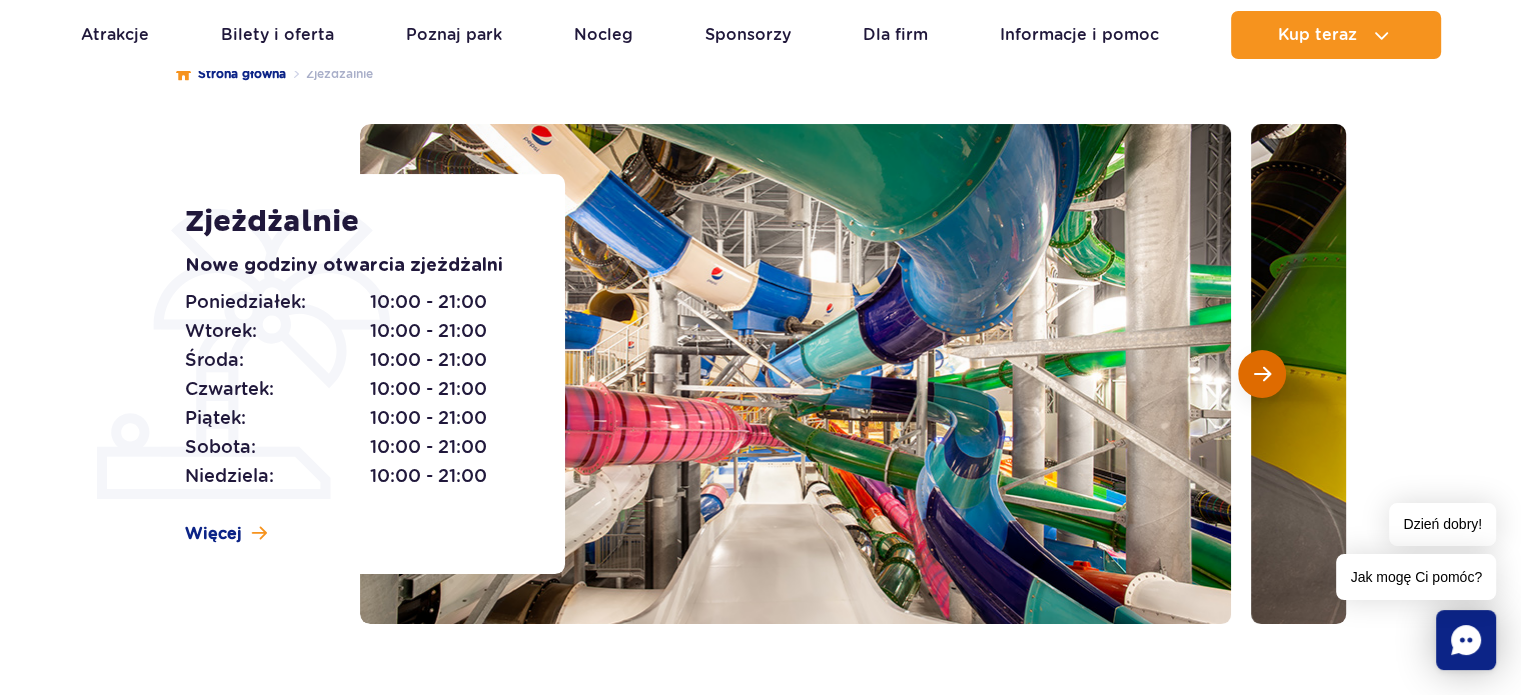 click at bounding box center (1262, 374) 